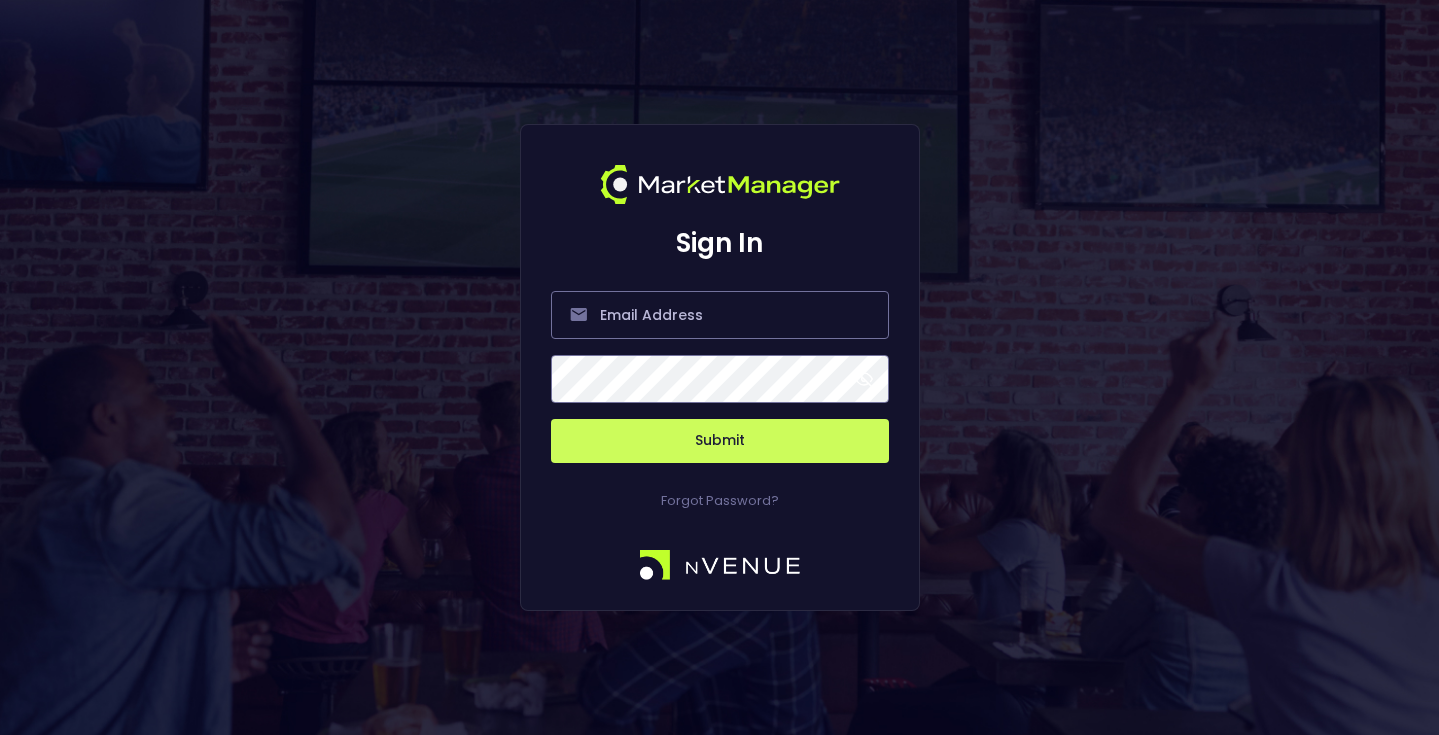 scroll, scrollTop: 0, scrollLeft: 0, axis: both 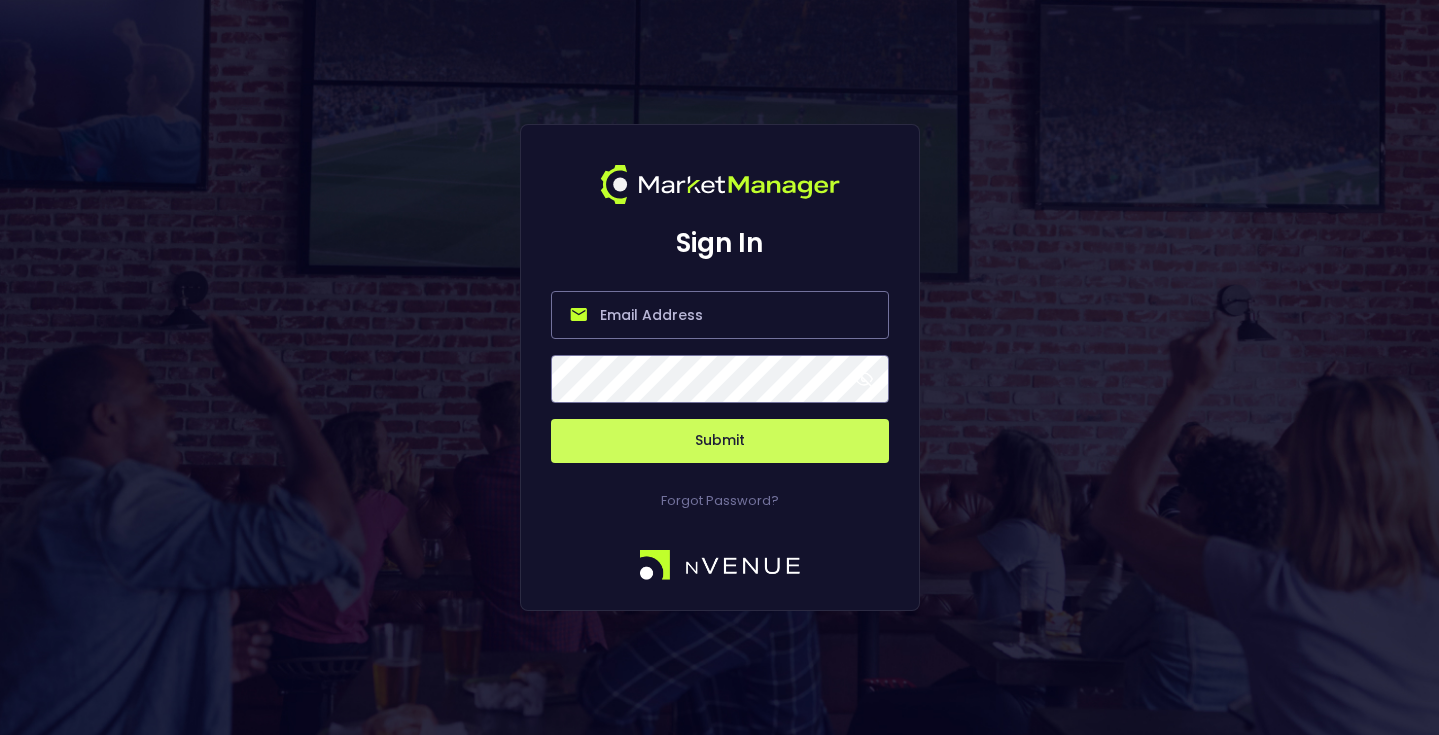type on "matt@example.com" 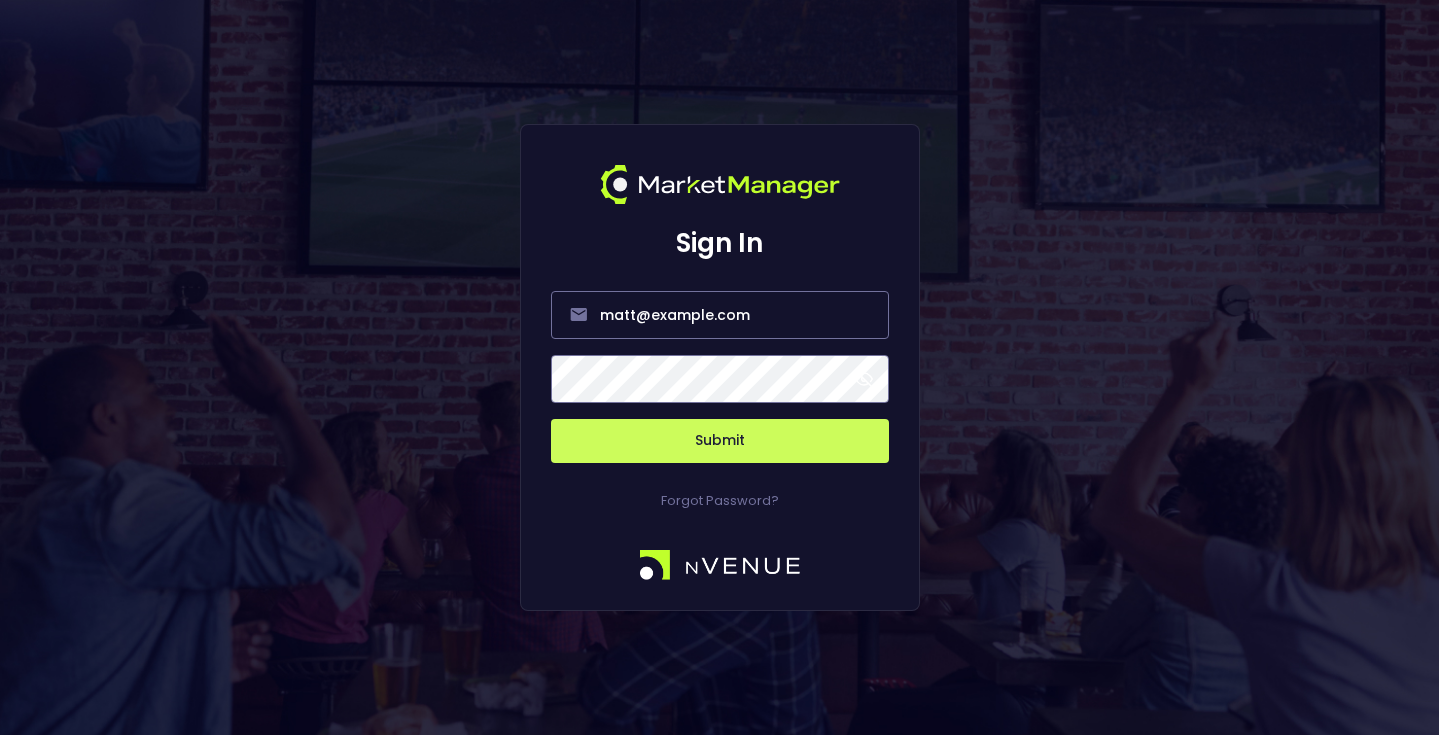 click on "Submit" at bounding box center (720, 441) 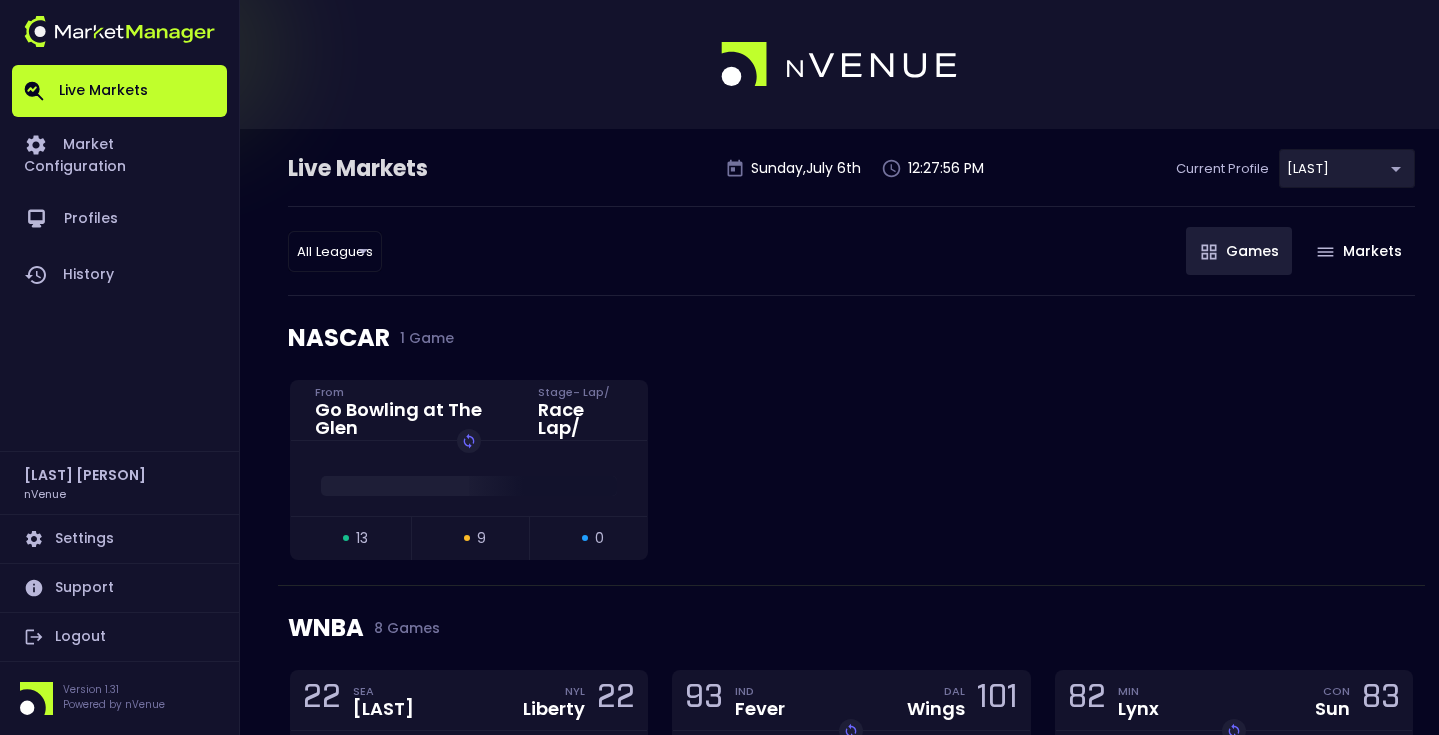 click on "All Leagues all leagues ​ Games Markets" at bounding box center [851, 251] 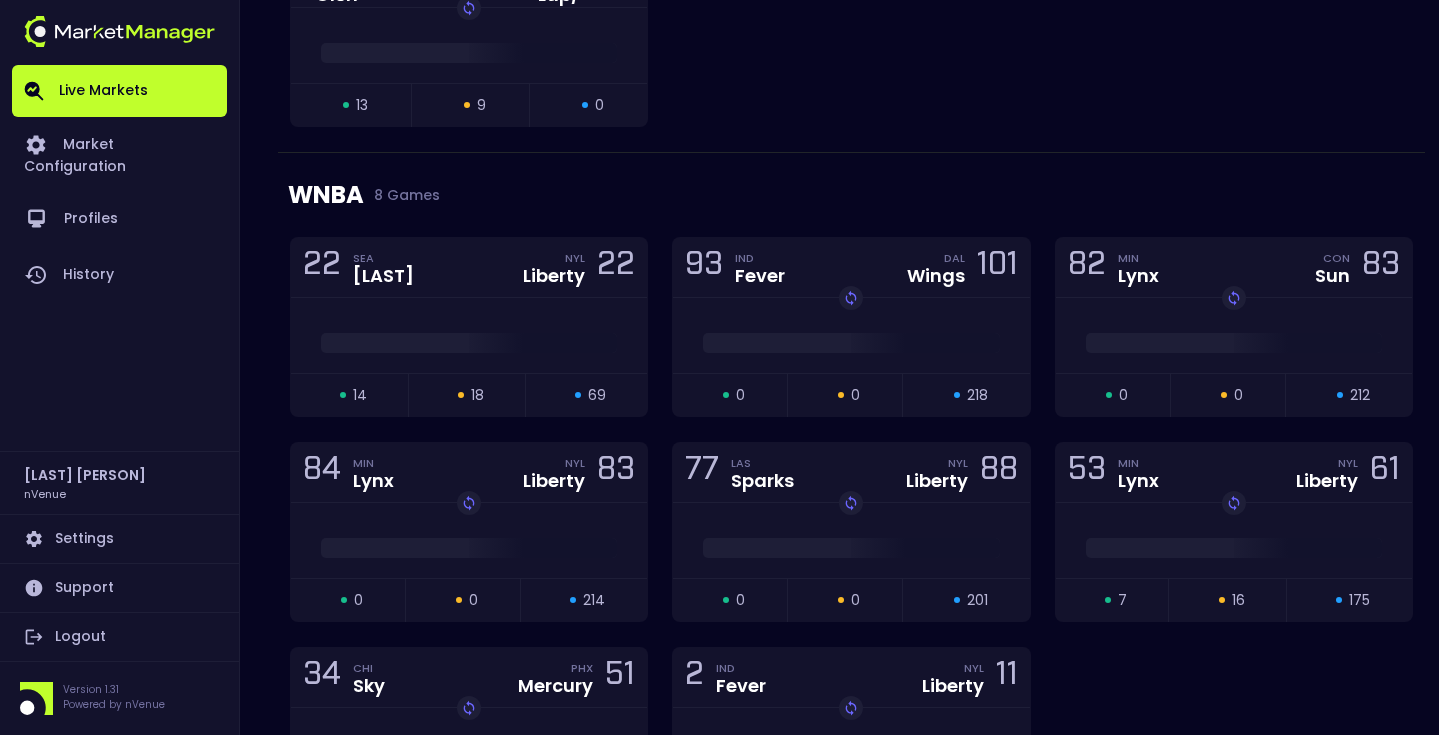 scroll, scrollTop: 0, scrollLeft: 0, axis: both 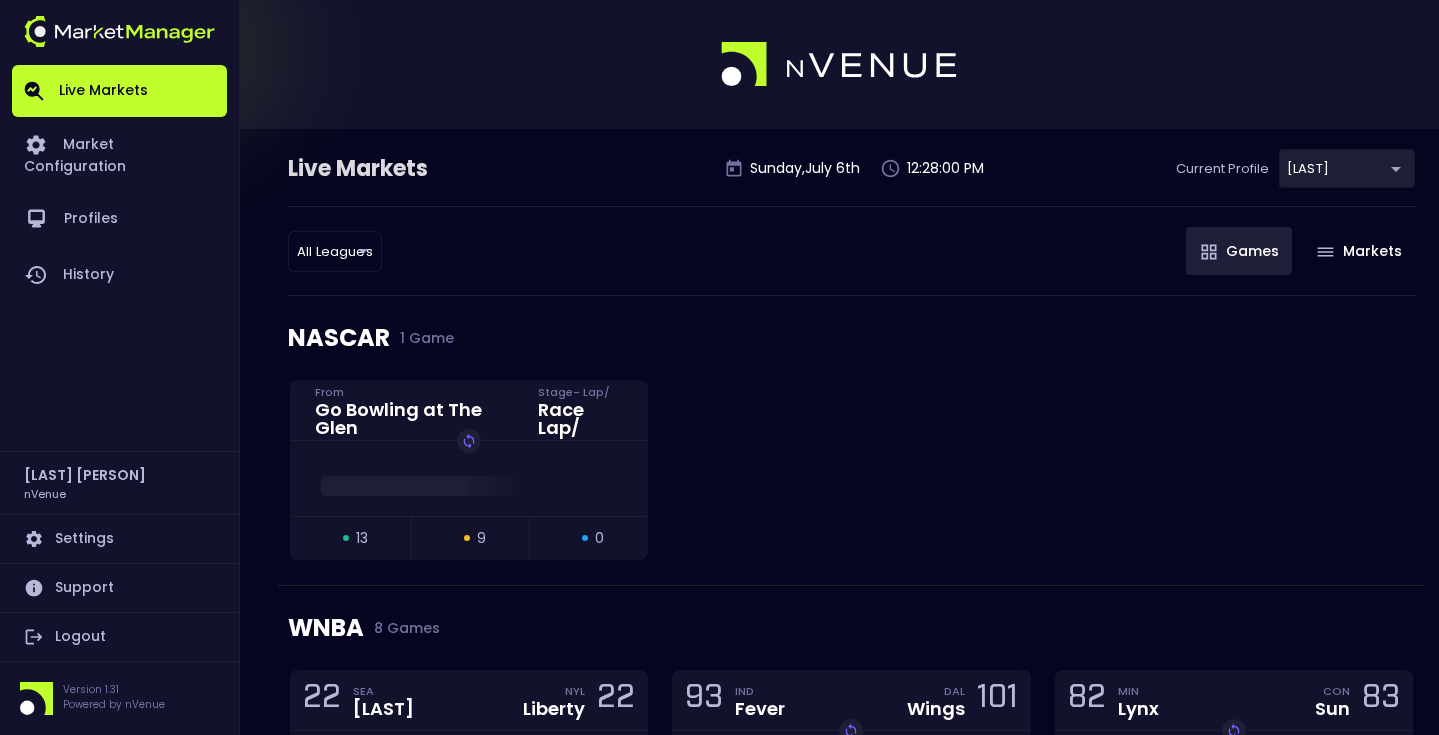 click on "All Leagues all leagues ​ Games Markets" at bounding box center (851, 251) 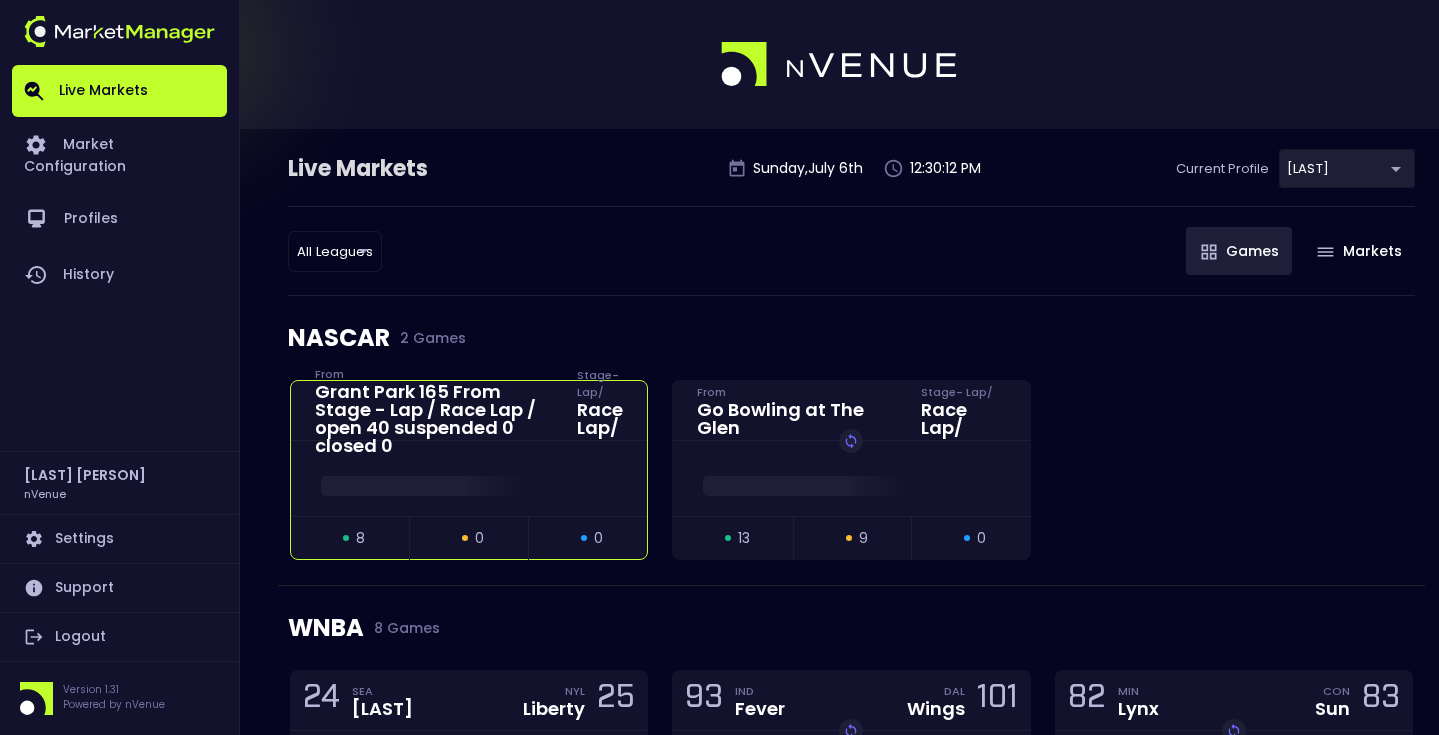 click at bounding box center (469, 478) 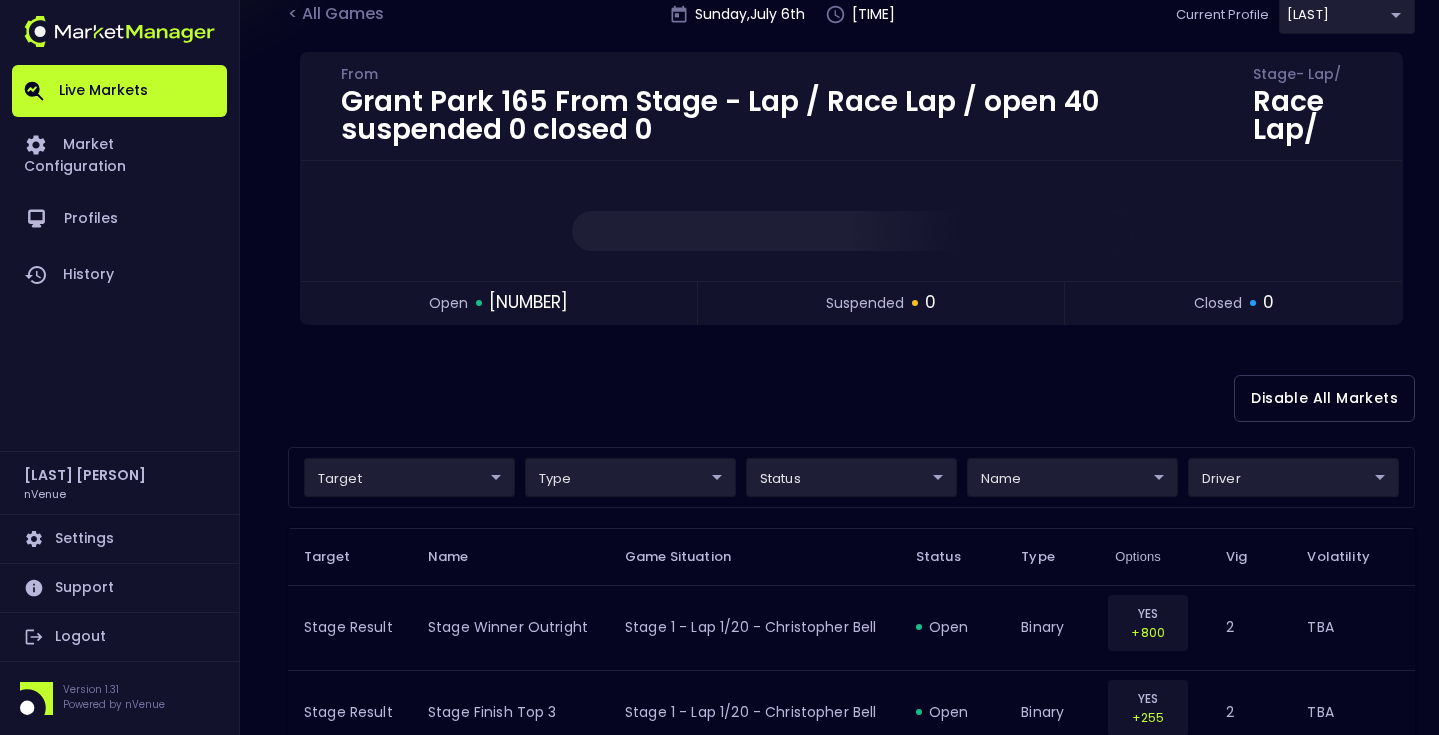 scroll, scrollTop: 156, scrollLeft: 0, axis: vertical 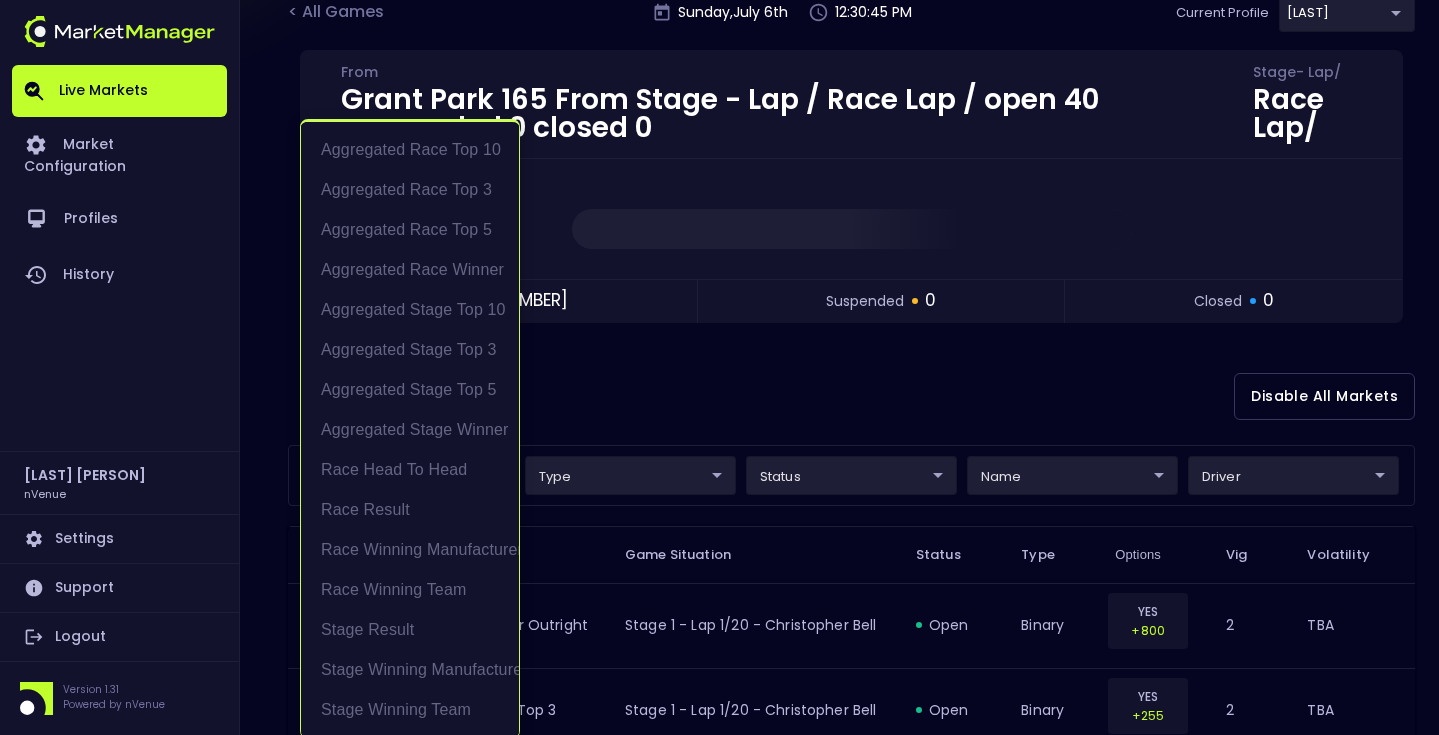click on "Live Markets Market Configuration Profiles History [PERSON] Jensen nVenue Settings Support Logout Version 1.31 Powered by nVenue < All Games Sunday , July 6 th 12:30:45 PM Current Profile [PERSON] [UUID] Select Target Market Status Type Vig Volatility Options Close Grant Park 165 From Stage - Lap / Race Lap / open 331 suspended 0 closed 0 Disable All Markets target type status name driver Target Name Game Situation Status Type Options Vig Volatility Stage Result Stage Winner Outright Stage 1 - Lap 1/20 - [PERSON] open binary YES +800 2 TBA Stage Result Stage Finish Top 3 Stage 1 - Lap 1/20 - [PERSON] open binary YES +255 2 TBA Stage Result Stage Finish Top 5 Stage 1 - Lap 1/20 - [PERSON] open binary YES +155 2 TBA Stage Result Stage Finish Top 10 Stage 1 - Lap 1/20 - [PERSON] open binary YES -165 2 TBA Stage Result Stage Winner Outright Stage 1 - Lap 1/20 - [PERSON] open binary YES +10000" at bounding box center (719, 1326) 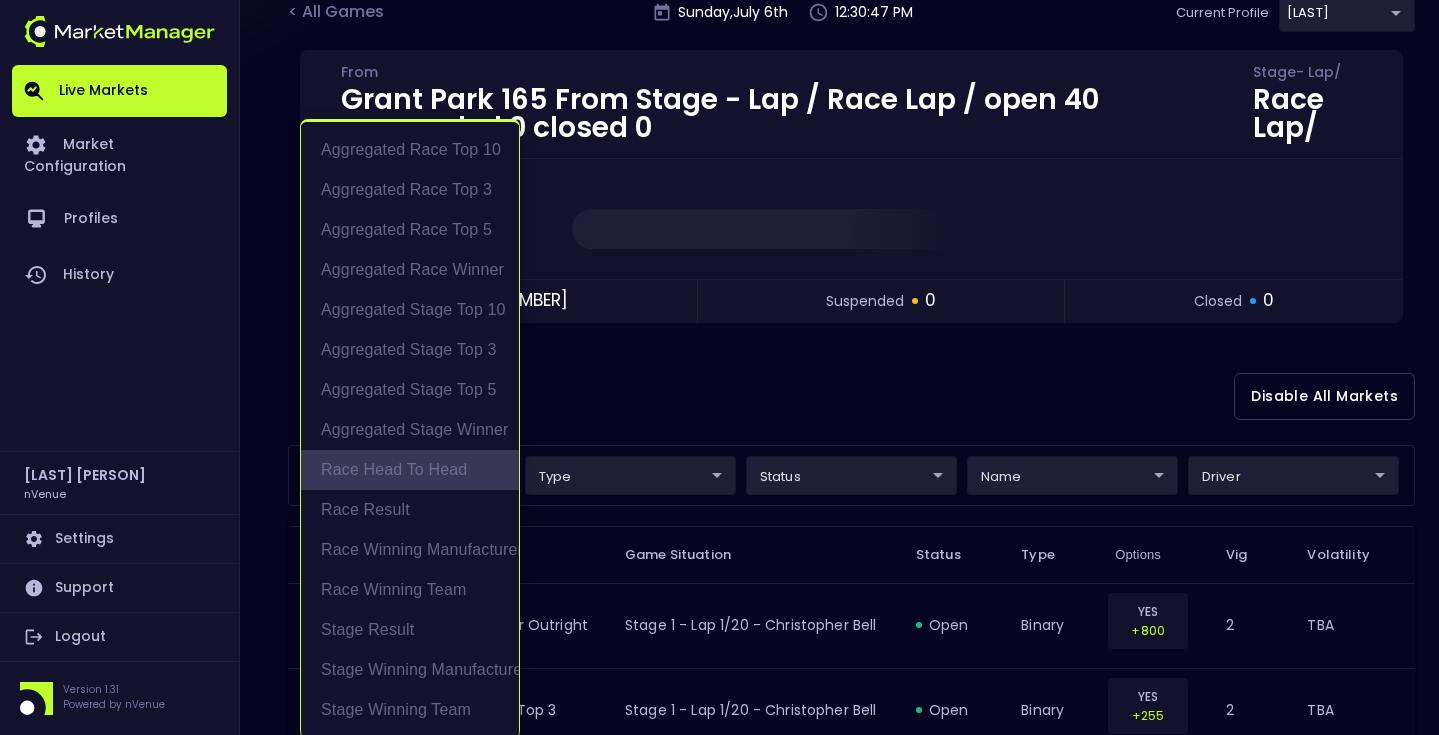 click on "Race Head to Head" at bounding box center [410, 470] 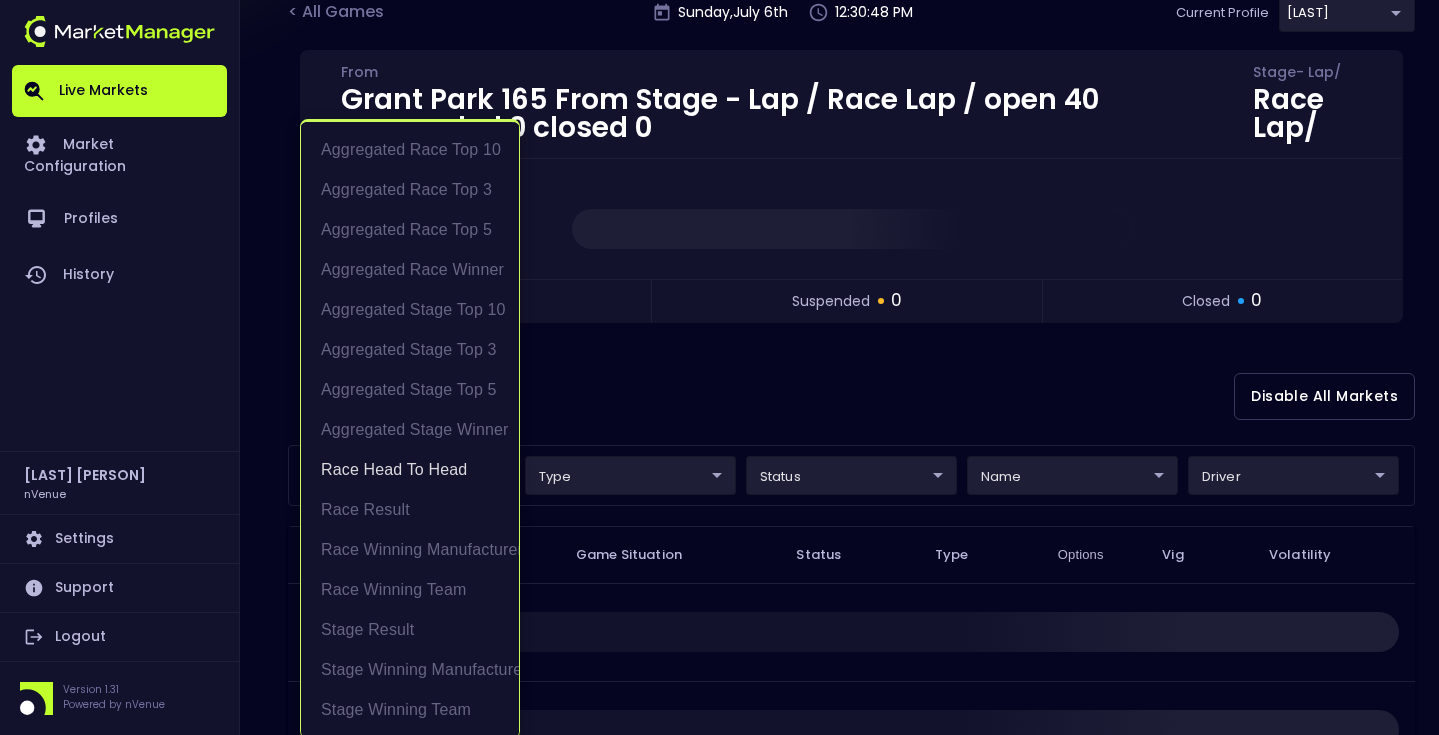 click at bounding box center [719, 367] 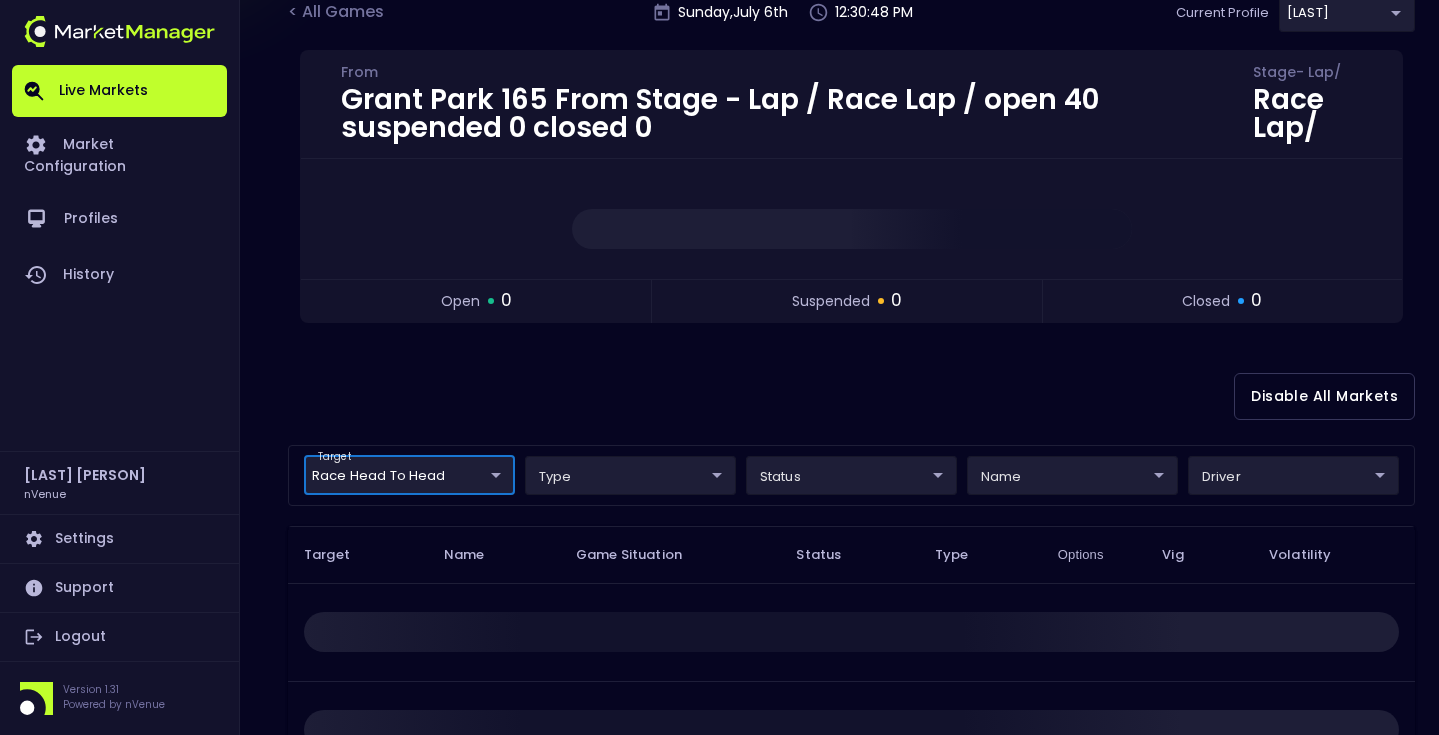 scroll, scrollTop: 0, scrollLeft: 0, axis: both 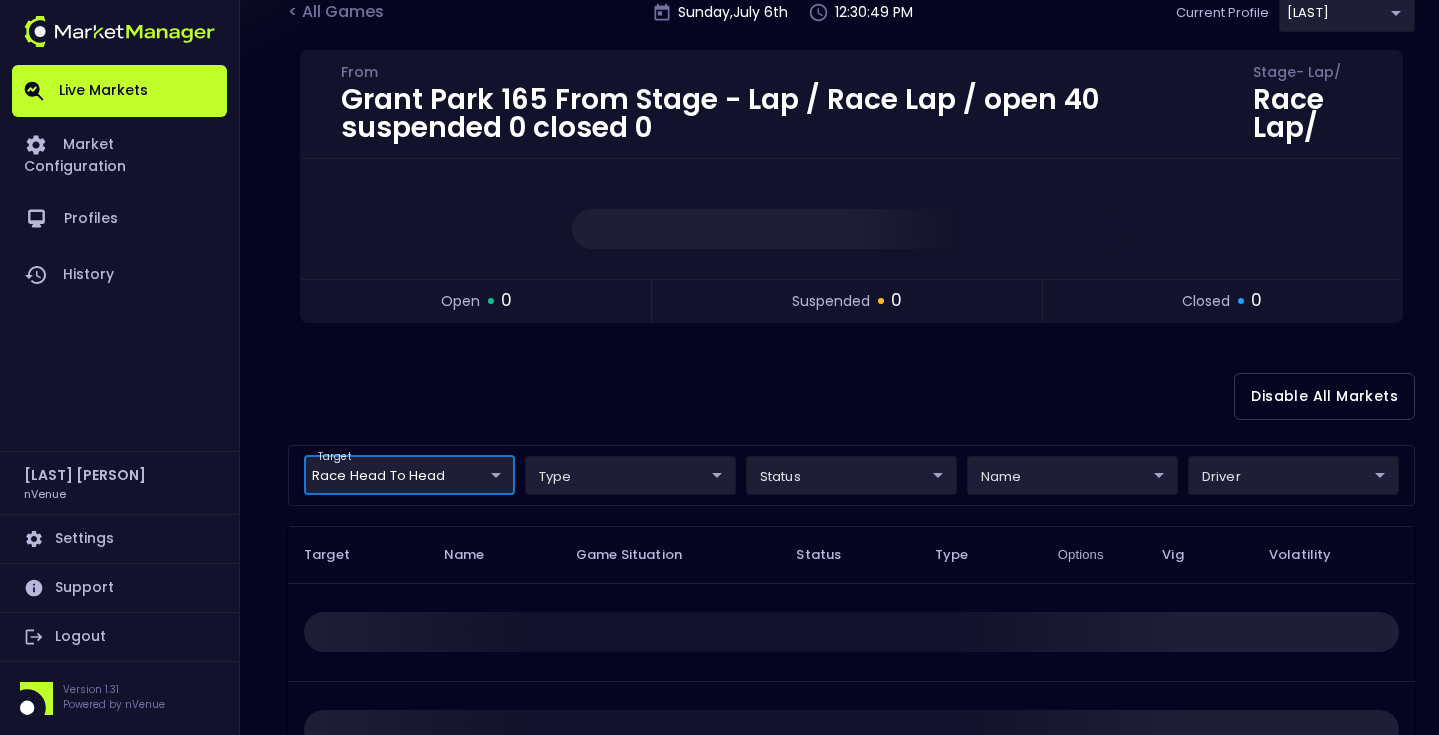 click on "Disable All Markets" at bounding box center (851, 396) 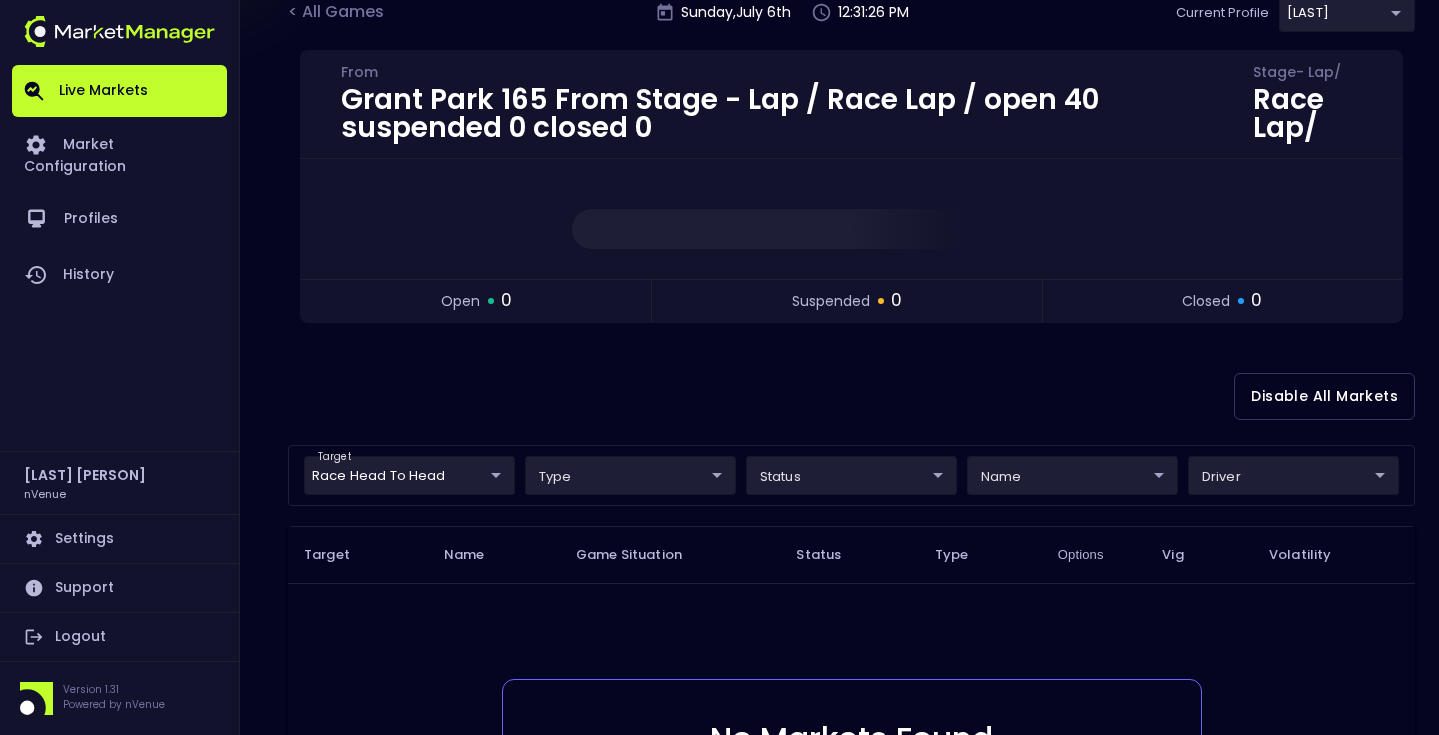 click on "target Race Head to Head Race Head to Head ​ type ​ ​ status ​ ​ name ​ ​ driver ​ ​" at bounding box center (851, 475) 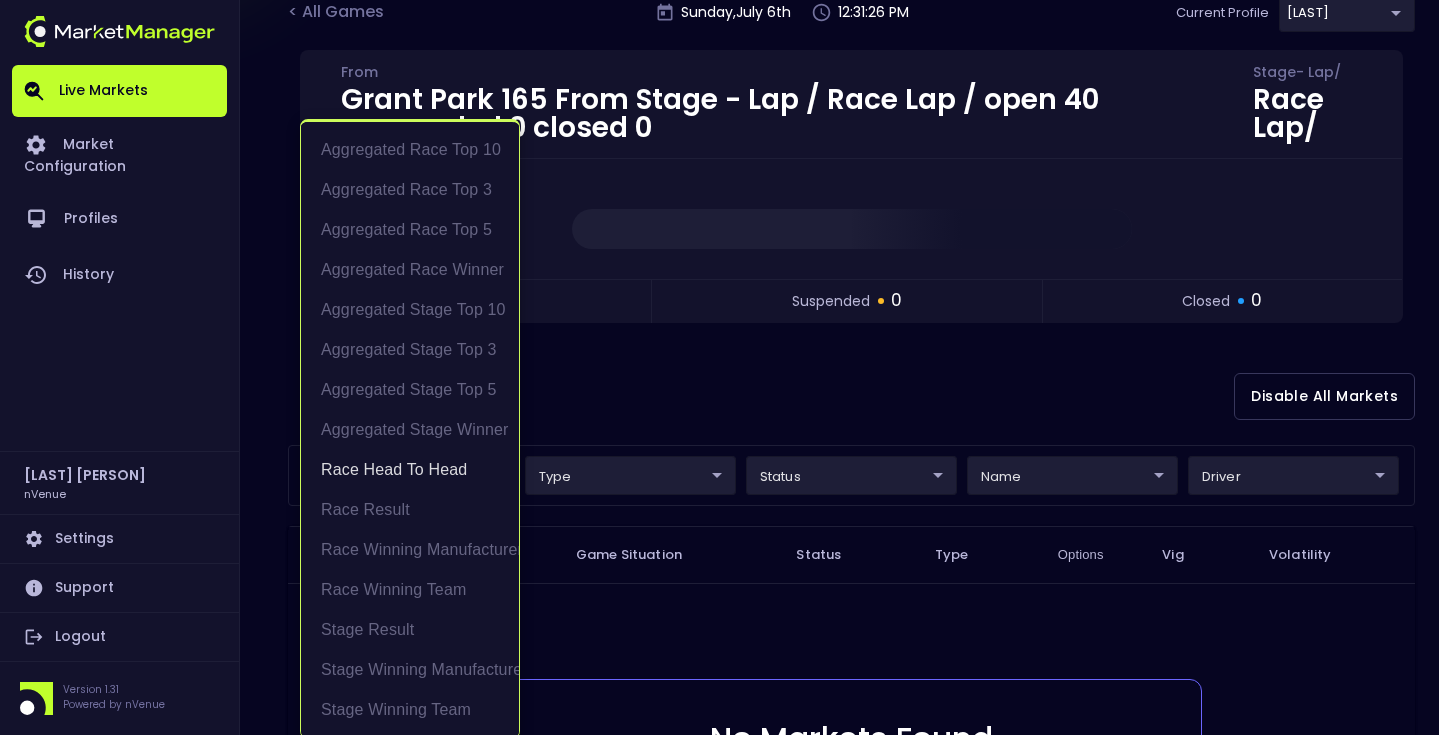 click on "Live Markets Market Configuration Profiles History Matt [NAME] [LAST] nVenue Settings Support Logout Version 1.31 Powered by nVenue < All Games Sunday , July 6 th 12:31:26 PM Current Profile Matt [UUID] Select Target Market Status Type Vig Volatility Options Close Grant Park 165 From Stage - Lap / Race Lap / open 0 suspended 0 closed 0 Disable All Markets target Race Head to Head Race Head to Head ​ type ​ ​ status ​ ​ name ​ ​ driver ​ ​ Target Name Game Situation Status Type Options Vig Volatility No Markets Found Either no live markets meet your current filter settings or there are currently no games to display. Rows per page: 25 25 0–0 of 0 Aggregated Race Top 10 Aggregated Race Top 3 Aggregated Race Top 5 Aggregated Race Winner Aggregated Stage Top 10 Aggregated Stage Top 3 Aggregated Stage Top 5 Aggregated Stage Winner Race Head to Head Race Result Race Winning Manufacturer Race Winning Team Stage Result Stage Winning Manufacturer" at bounding box center [719, 460] 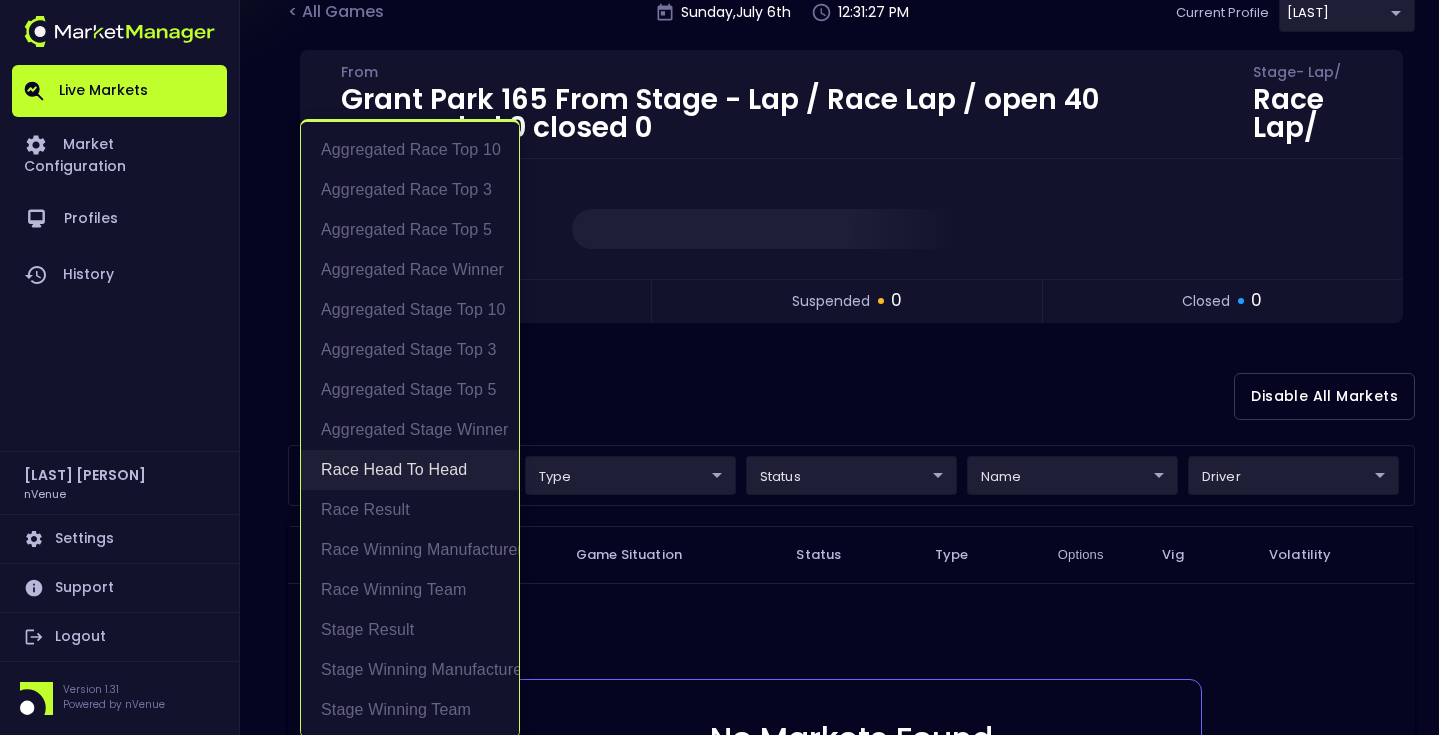 click on "Race Head to Head" at bounding box center (410, 470) 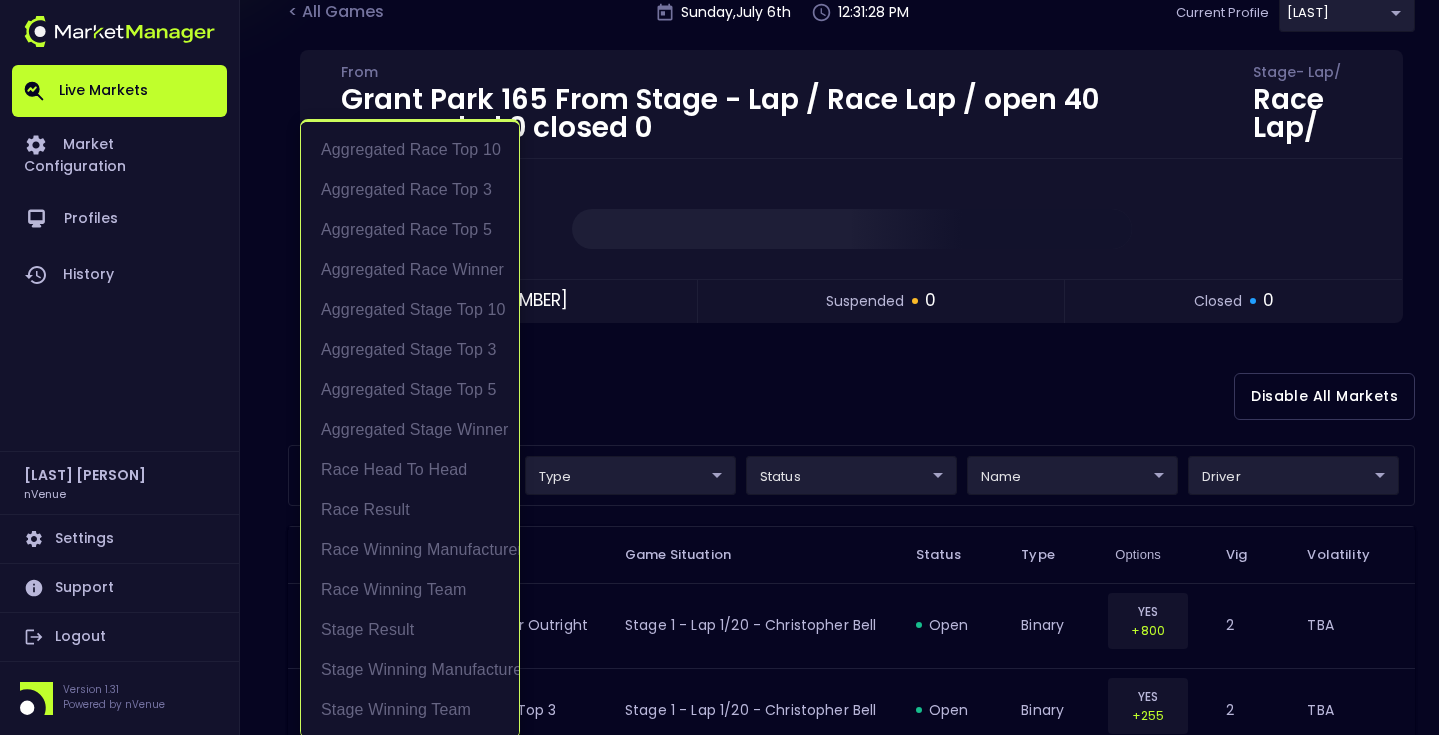 scroll, scrollTop: 3, scrollLeft: 0, axis: vertical 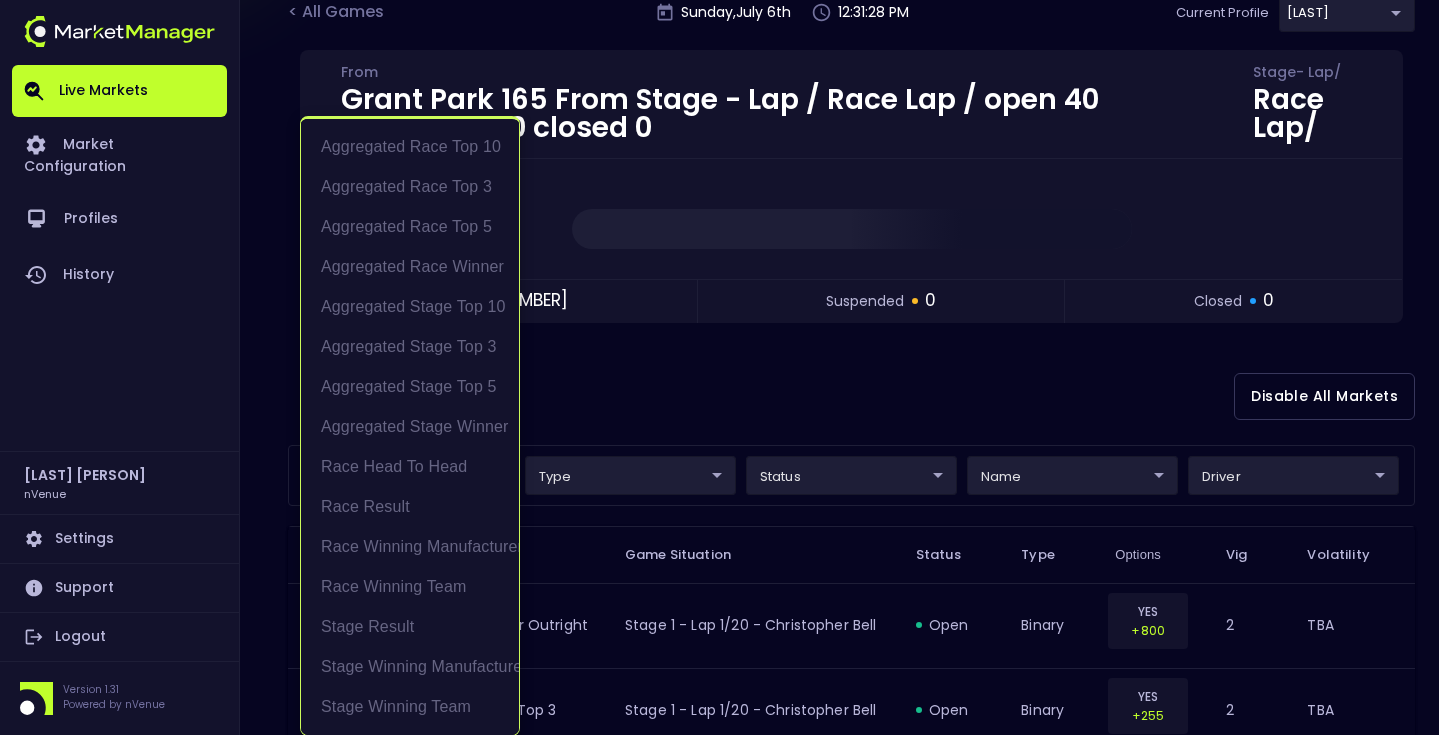 click at bounding box center (719, 367) 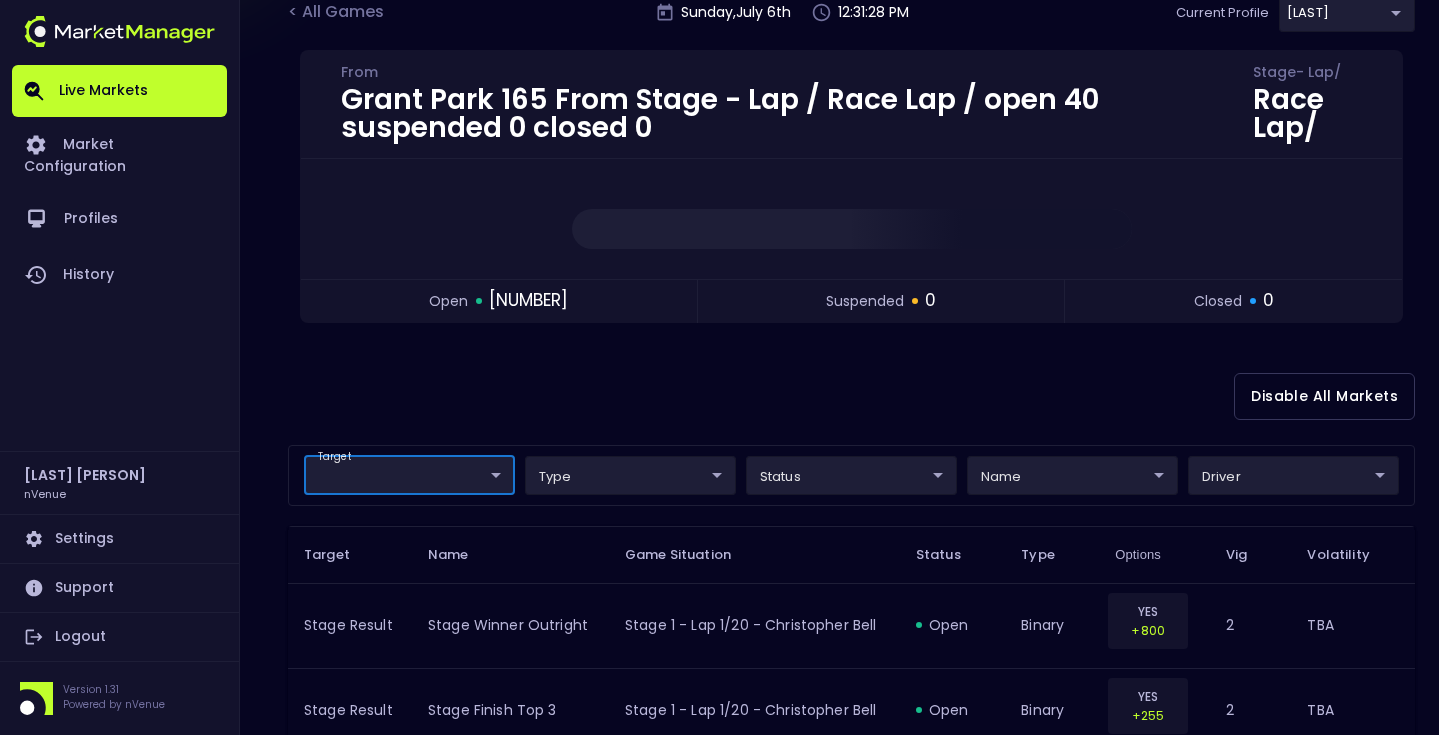 scroll, scrollTop: 0, scrollLeft: 0, axis: both 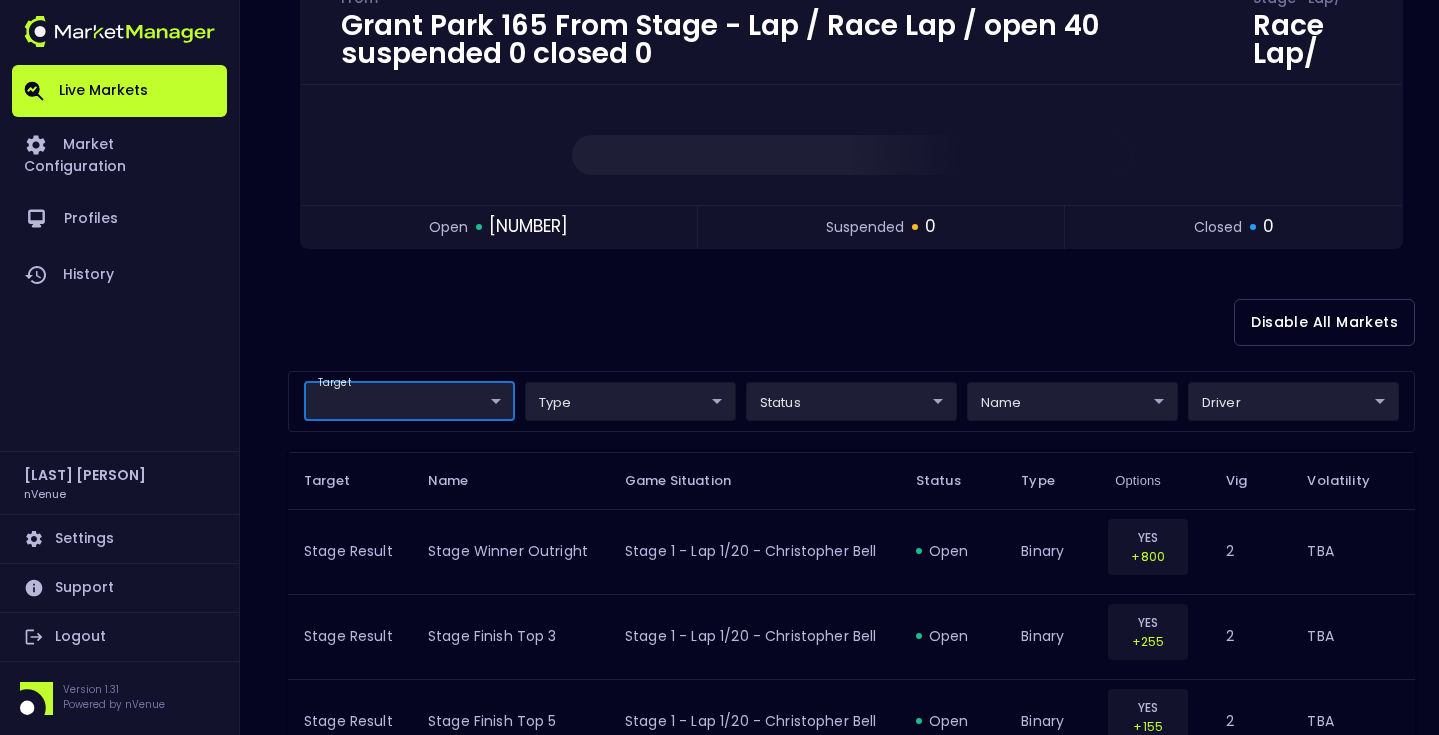 click on "Live Markets Market Configuration Profiles History Matt   Jensen nVenue Settings Support Logout   Version 1.31  Powered by nVenue < All Games Sunday ,  July   6 th [TIME] Current Profile Matt [UUID] Select Target Market Status Type Vig Volatility Options Close Grant Park 165 From  Stage   - Lap  / Race Lap  / open 331 suspended 0 closed 0 Disable All Markets target ​ ​ type ​ ​ status ​ ​ name ​ ​ driver ​ ​ Target Name Game Situation Status Type Options Vig Volatility Stage Result Stage Winner Outright Stage 1 - Lap 1/20 - [FIRST] [LAST]  open binary YES +800 2 TBA Stage Result Stage Finish Top 3 Stage 1 - Lap 1/20 - [FIRST] [LAST]  open binary YES +255 2 TBA Stage Result Stage Finish Top 5 Stage 1 - Lap 1/20 - [FIRST] [LAST]  open binary YES +155 2 TBA Stage Result Stage Finish Top 10 Stage 1 - Lap 1/20 - [FIRST] [LAST]  open binary YES -165 2 TBA Stage Result Stage Winner Outright Stage 1 - Lap 1/20 - [FIRST] [LAST]  open binary YES +10000" at bounding box center (719, 1252) 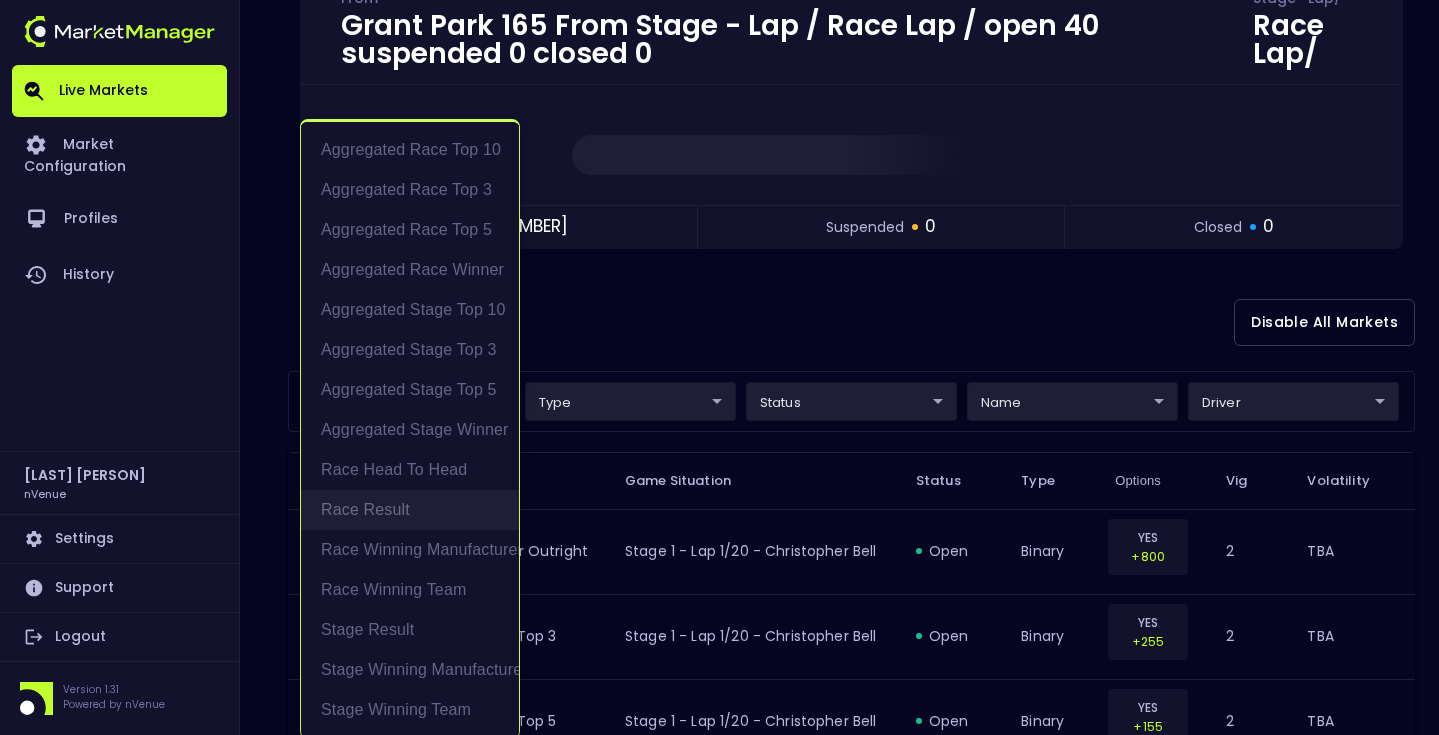 click on "Race Result" at bounding box center [410, 510] 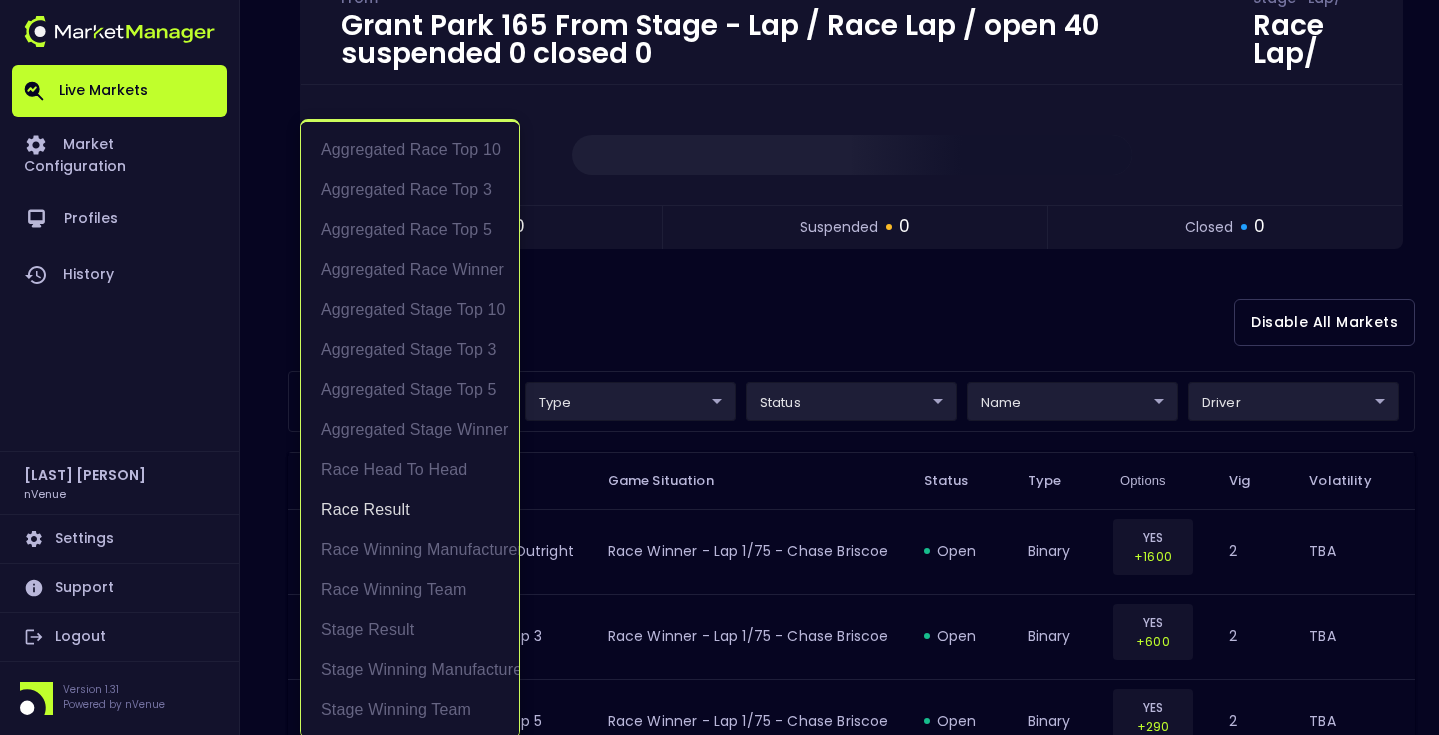 click at bounding box center [719, 367] 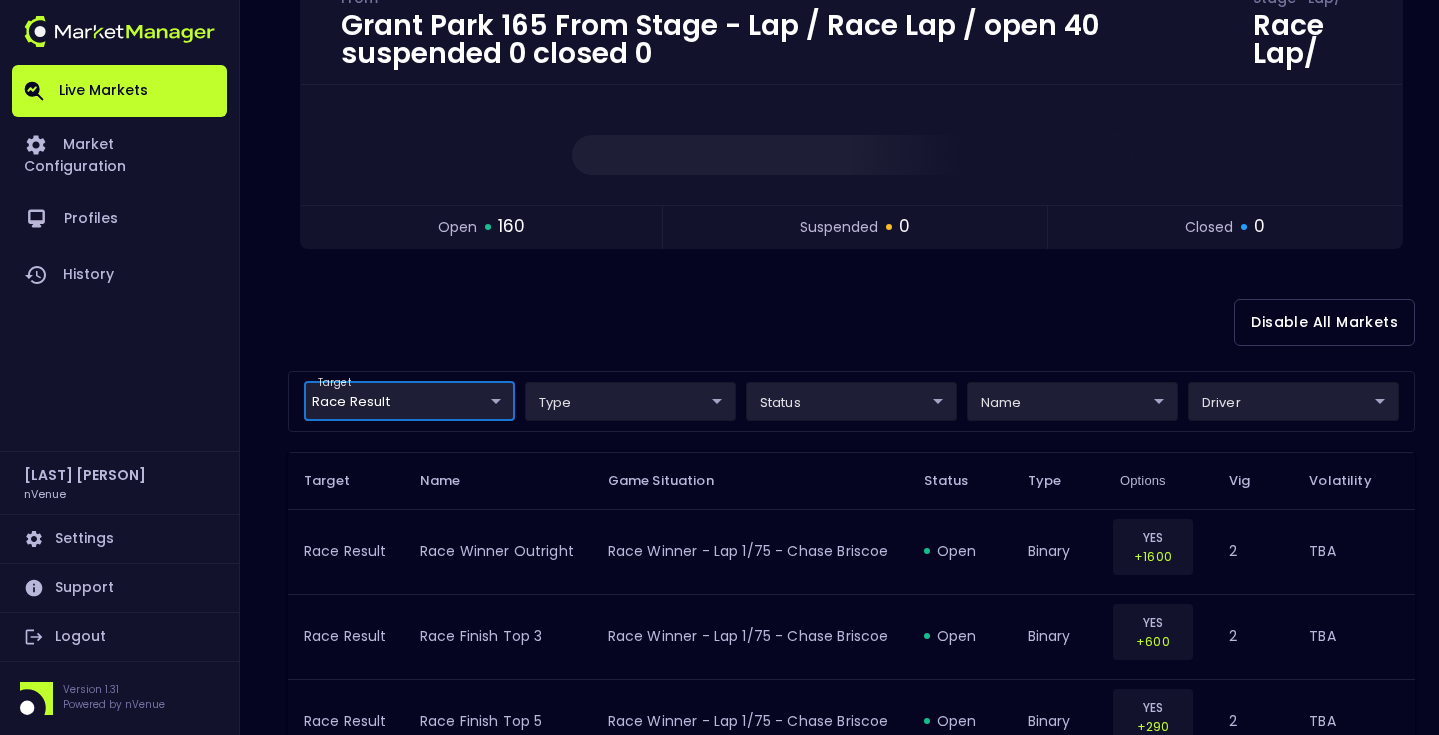 scroll, scrollTop: 0, scrollLeft: 0, axis: both 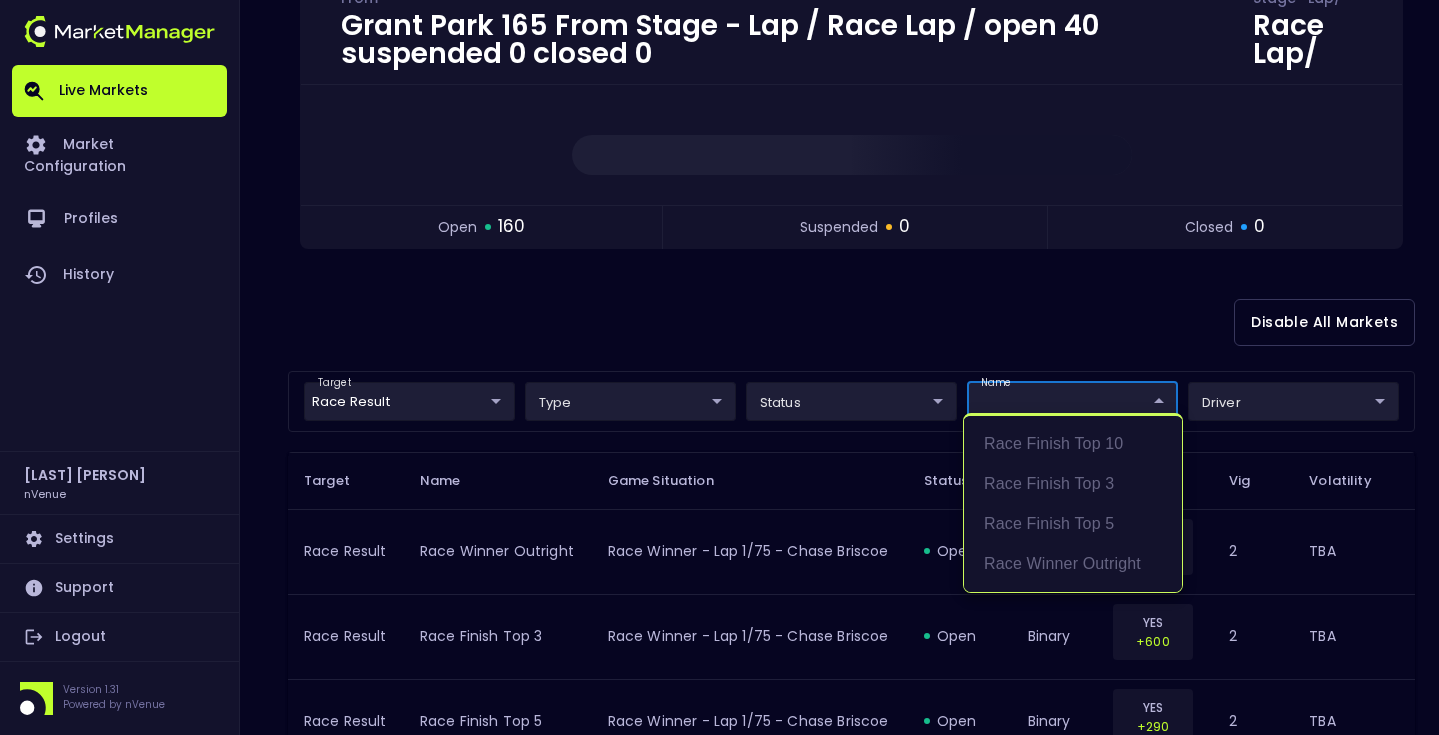 click on "Live Markets Market Configuration Profiles History Matt   Jensen nVenue Settings Support Logout   Version 1.31  Powered by nVenue < All Games Sunday ,  July   6 th [TIME] Current Profile Matt [UUID] Select Target Market Status Type Vig Volatility Options Close Grant Park 165 From  Stage   - Lap  / Race Lap  / open 160 suspended 0 closed 0 Disable All Markets target Race Result Race Result ​ type ​ ​ status ​ ​ name ​ ​ driver ​ ​ Target Name Game Situation Status Type Options Vig Volatility Race Result Race Winner Outright Race Winner - Lap 1/75 - [FIRST] [LAST]  open binary YES +1600 2 TBA Race Result Race Finish Top 3 Race Winner - Lap 1/75 - [FIRST] [LAST]  open binary YES +600 2 TBA Race Result Race Finish Top 5 Race Winner - Lap 1/75 - [FIRST] [LAST]  open binary YES +290 2 TBA Race Result Race Finish Top 10 Race Winner - Lap 1/75 - [FIRST] [LAST]  open binary YES +108 2 TBA Race Result Race Winner Outright Race Winner - Lap 1/75 - [FIRST] [LAST]  open YES 2" at bounding box center (719, 1252) 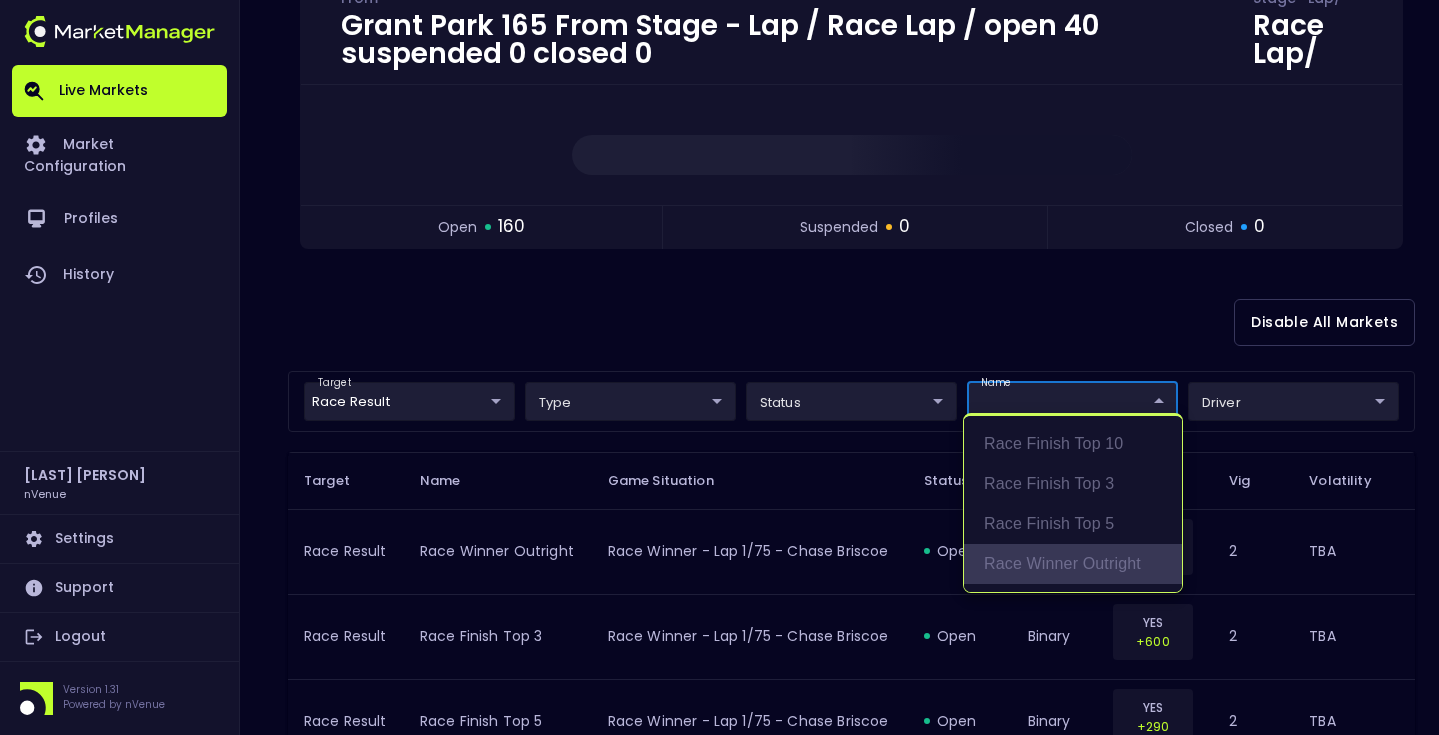 click on "Race Winner Outright" at bounding box center (1073, 564) 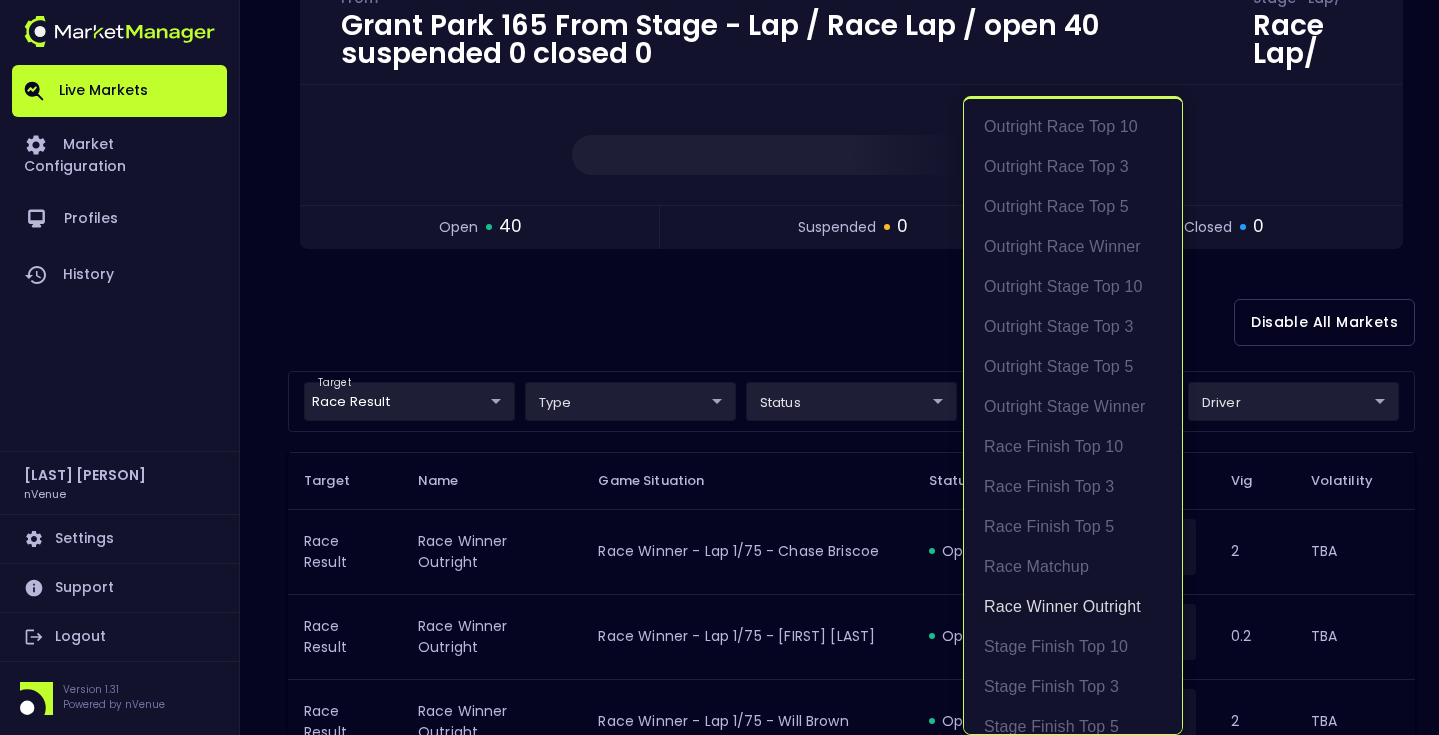 click at bounding box center [719, 367] 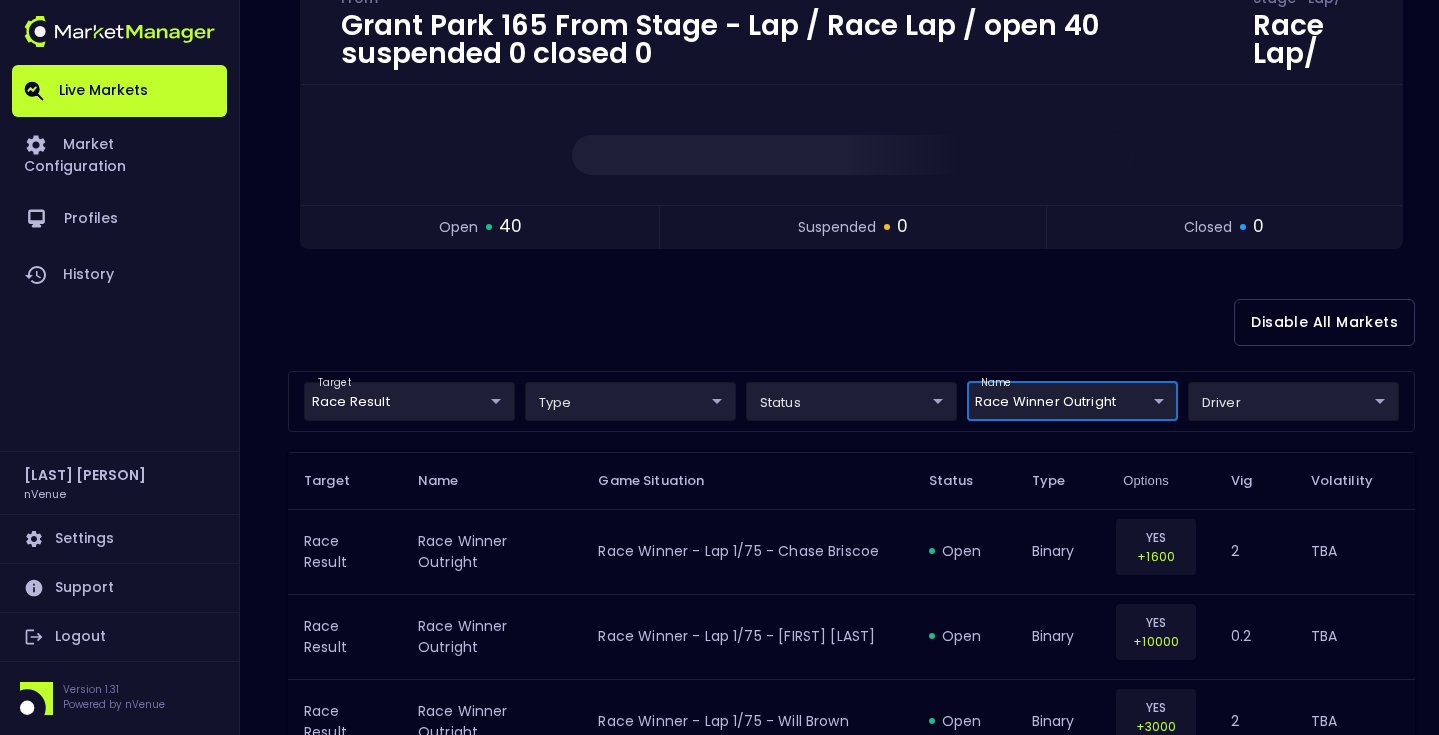 scroll, scrollTop: 0, scrollLeft: 0, axis: both 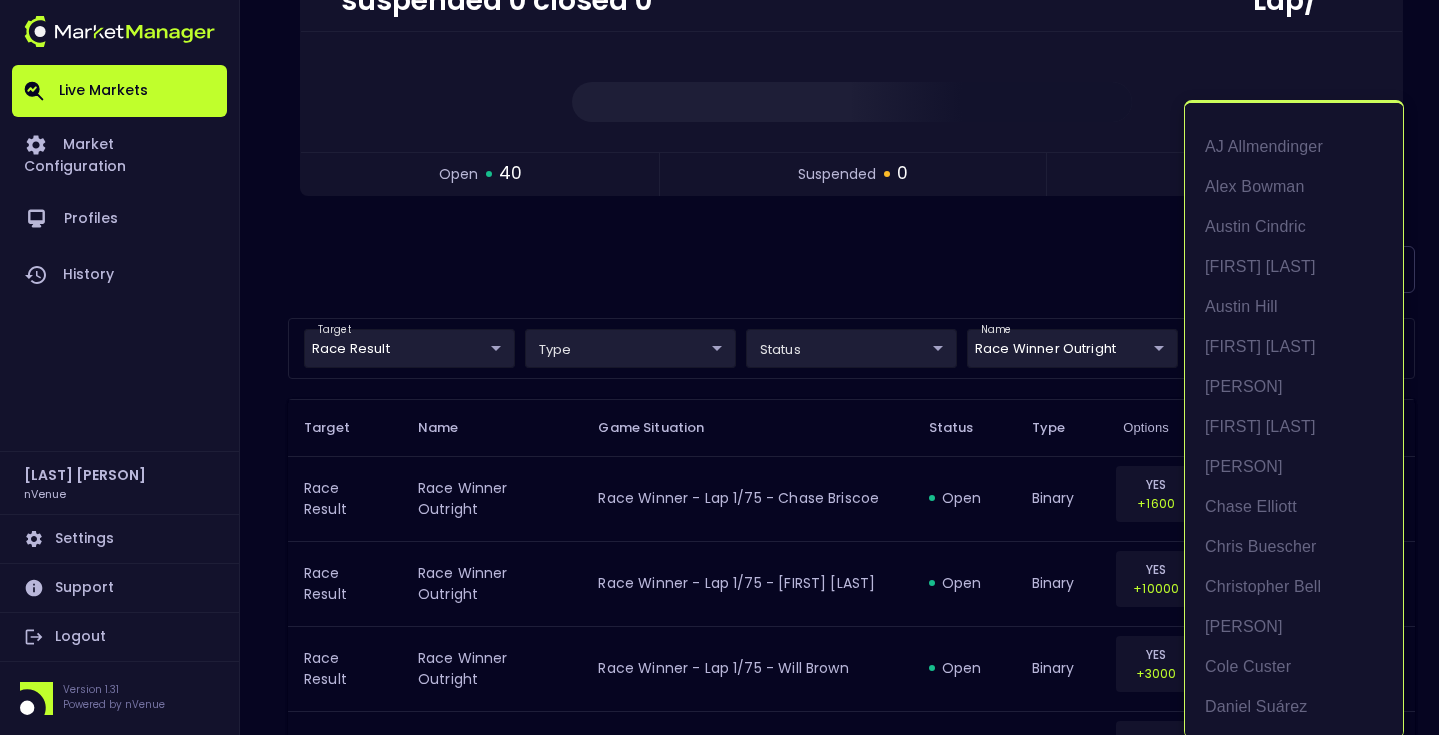 click on "Live Markets Market Configuration Profiles History Matt [NAME] [LAST] nVenue Settings Support Logout Version 1.31 Powered by nVenue < All Games Sunday , July 6 th 12:31:41 PM Current Profile Matt [UUID] Select Target Market Status Type Vig Volatility Options Close Grant Park 165 From Stage - Lap / Race Lap / open 40 suspended 0 closed 0 Disable All Markets target Race Result Race Result ​ type ​ ​ status ​ ​ name Race Winner Outright Race Winner Outright ​ driver ​ ​ Target Name Game Situation Status Type Options Vig Volatility Race Result Race Winner Outright Race Winner - Lap 1/75 - Chase Briscoe open binary YES +1600 2 TBA Race Result Race Winner Outright Race Winner - Lap 1/75 - Justin Haley open binary YES +10000 0.2 TBA Race Result Race Winner Outright Race Winner - Lap 1/75 - Will Brown open binary YES +3000 2 TBA Race Result Race Winner Outright Race Winner - Lap 1/75 - Denny Hamlin open binary YES +9000 0.2 TBA Race Result Race Winner Outright 2" at bounding box center (719, 1199) 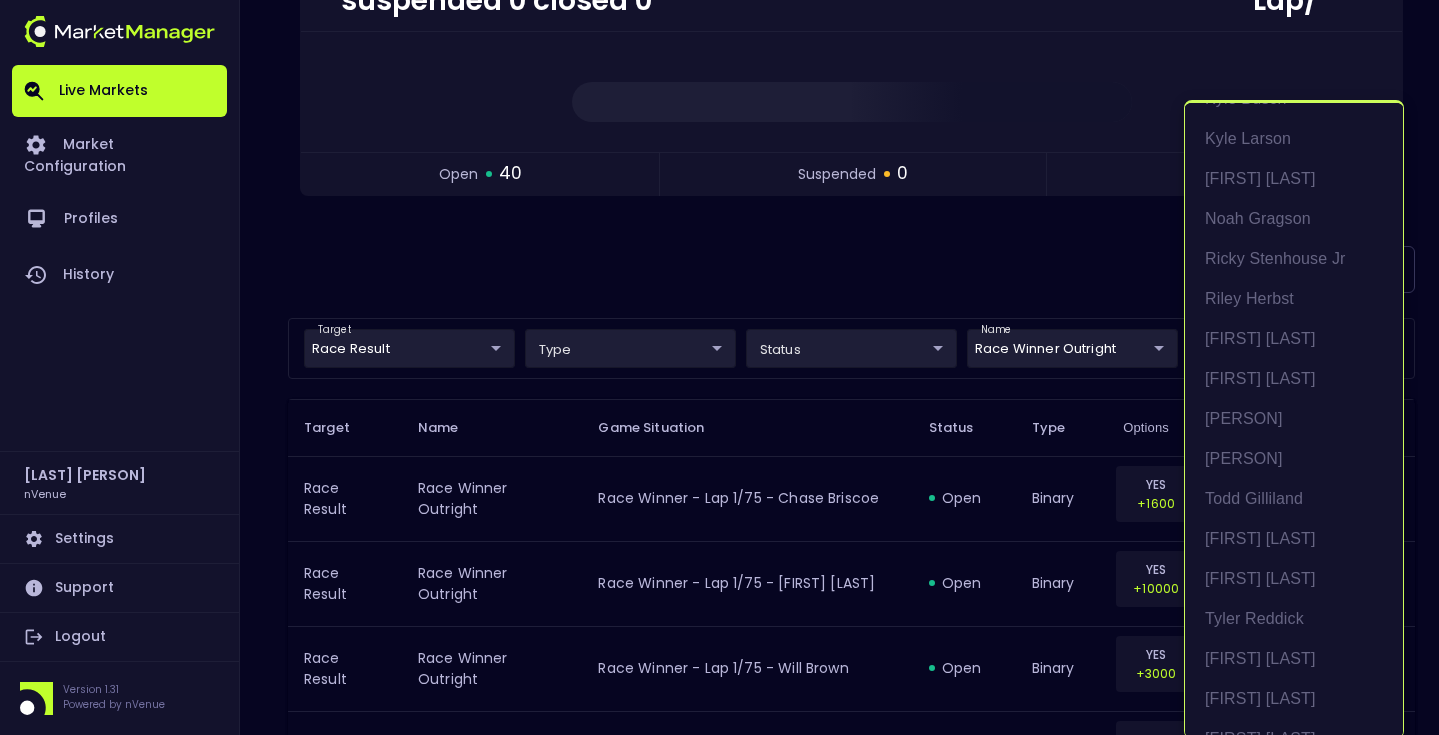 scroll, scrollTop: 970, scrollLeft: 0, axis: vertical 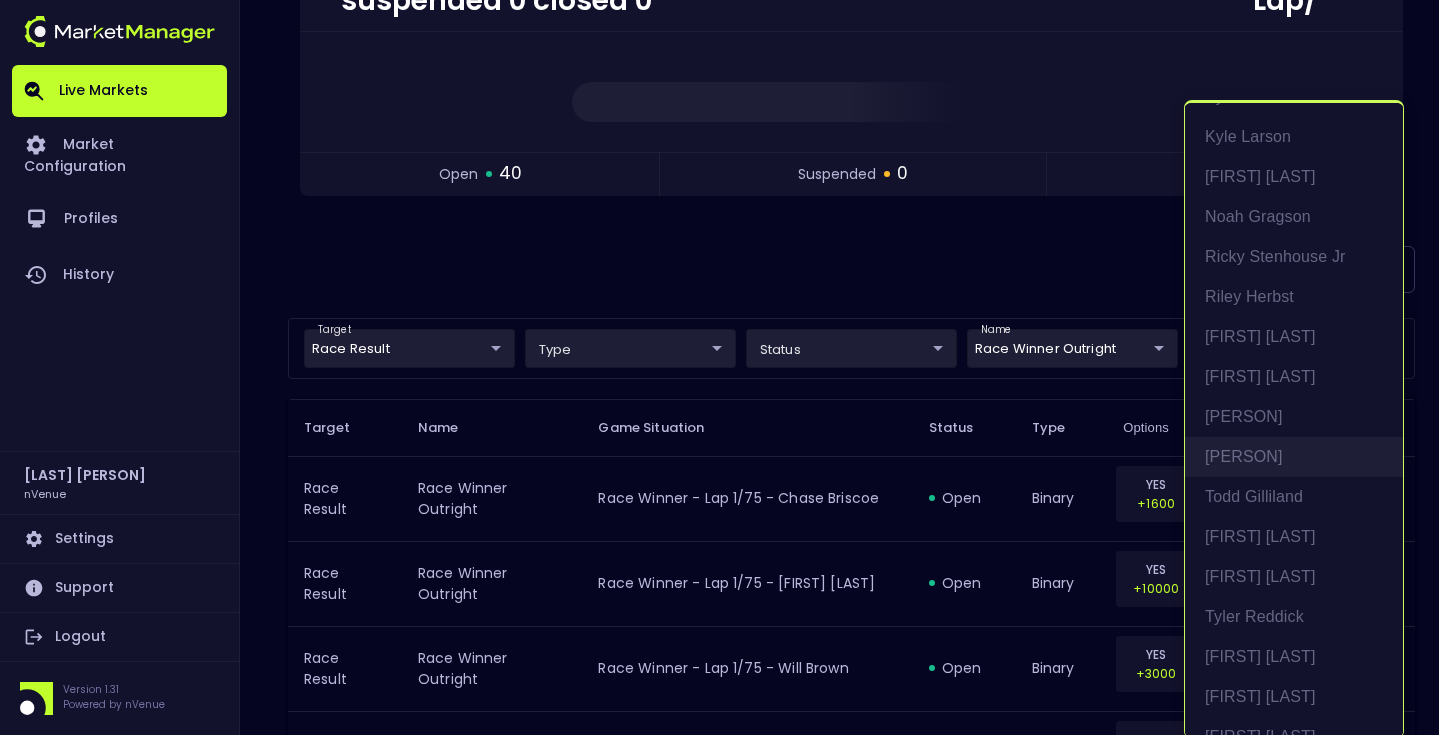 click on "[PERSON]" at bounding box center [1294, 457] 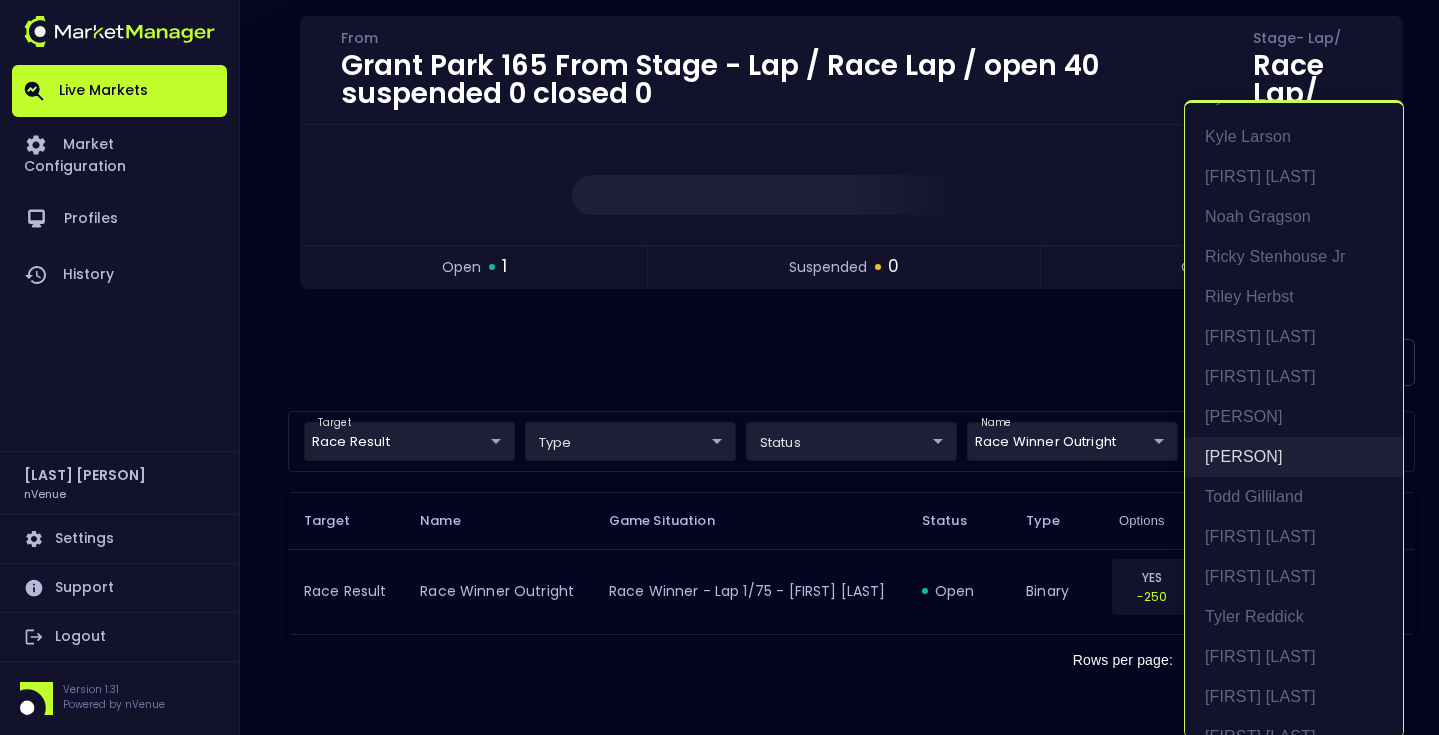 scroll, scrollTop: 161, scrollLeft: 0, axis: vertical 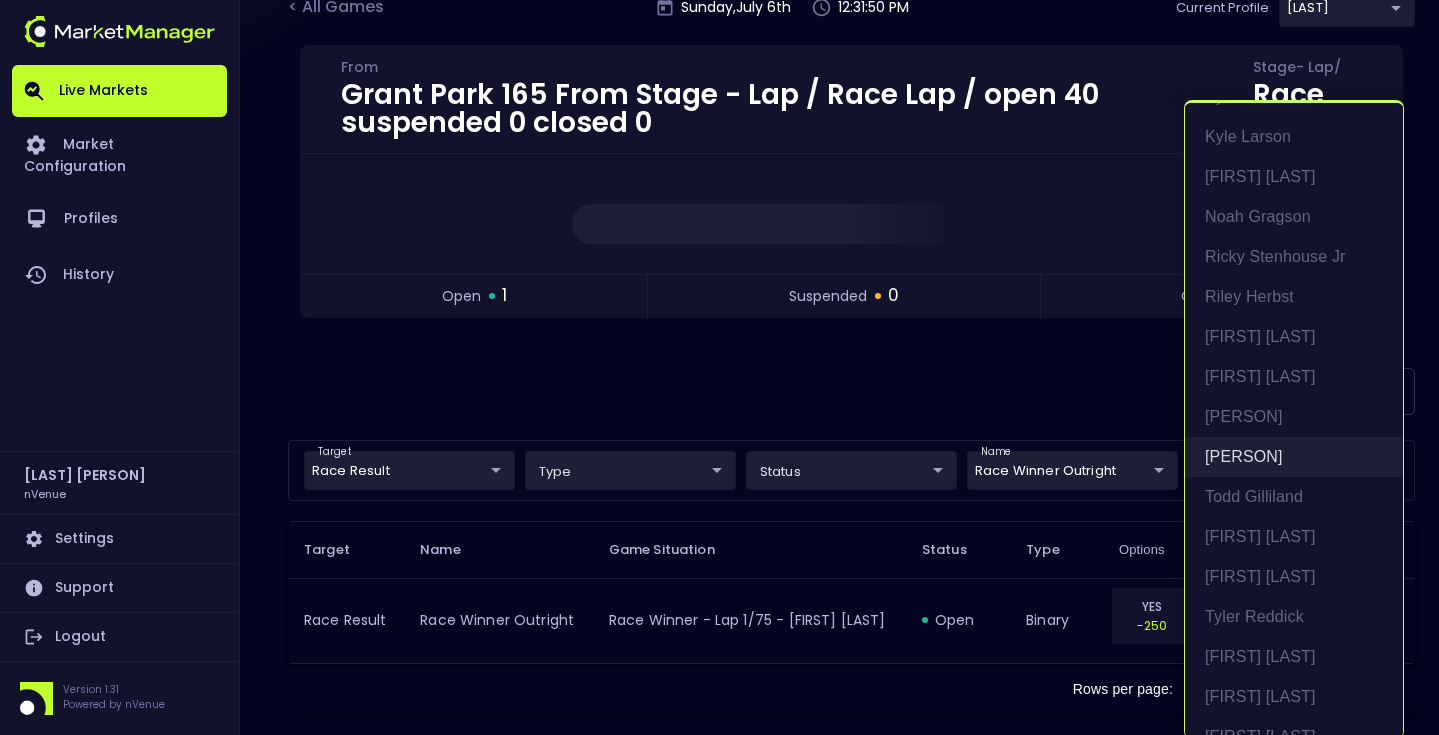 click on "[PERSON]" at bounding box center [1294, 457] 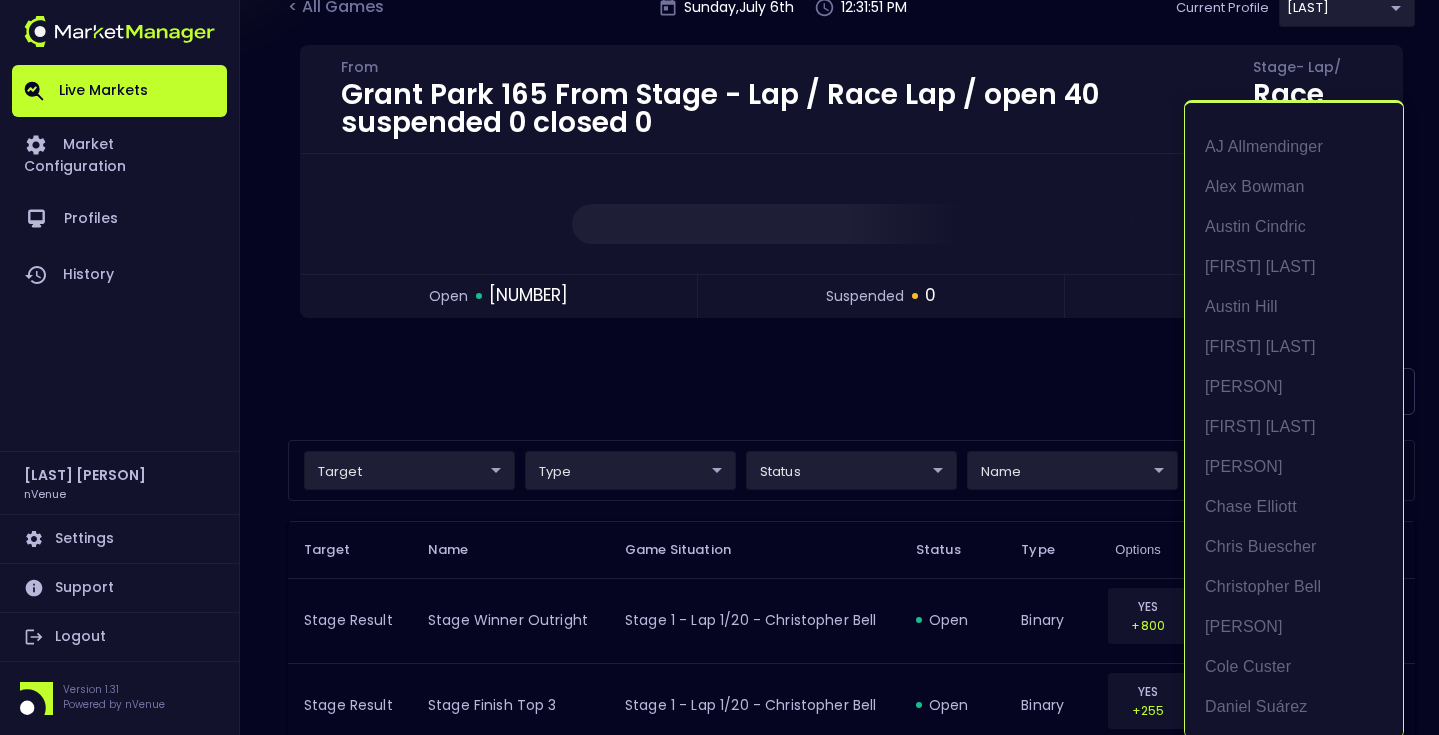 scroll, scrollTop: 3, scrollLeft: 0, axis: vertical 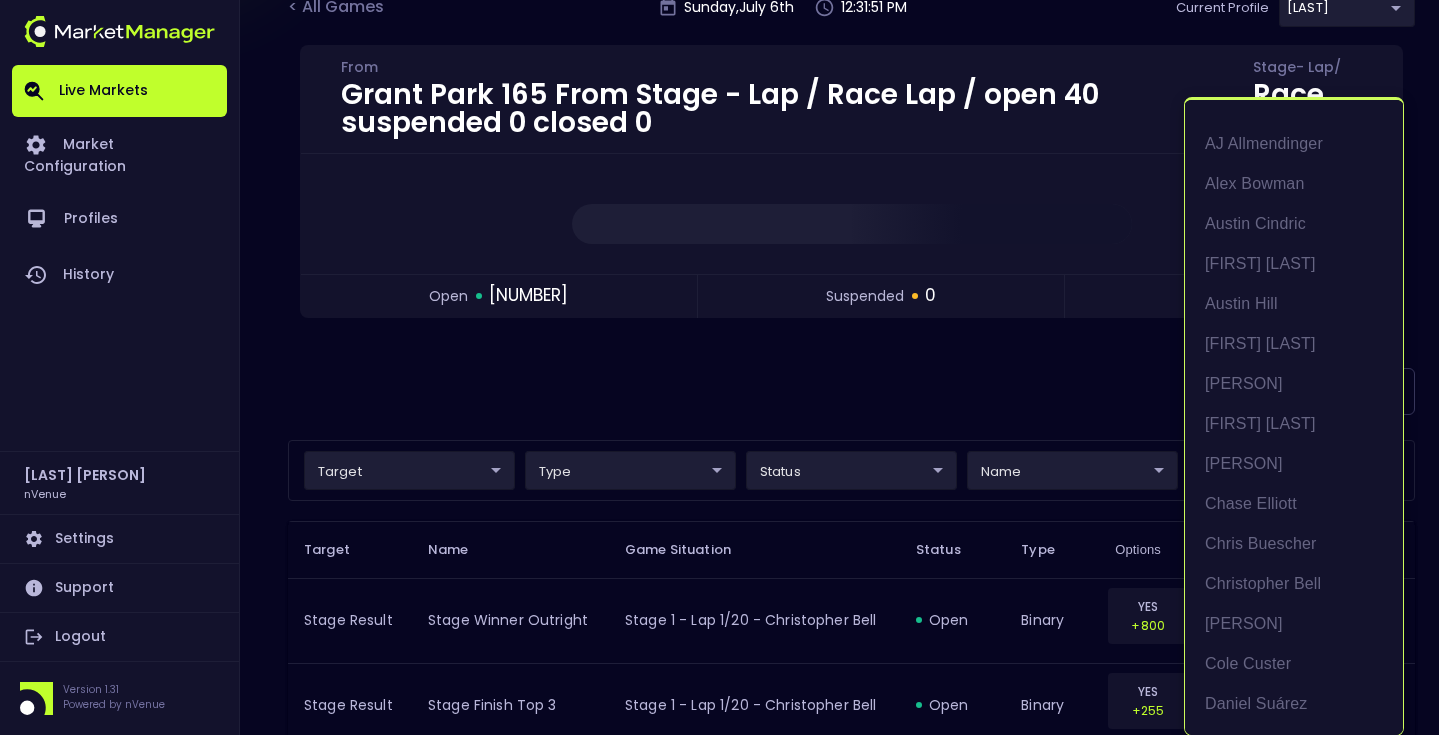click at bounding box center [719, 367] 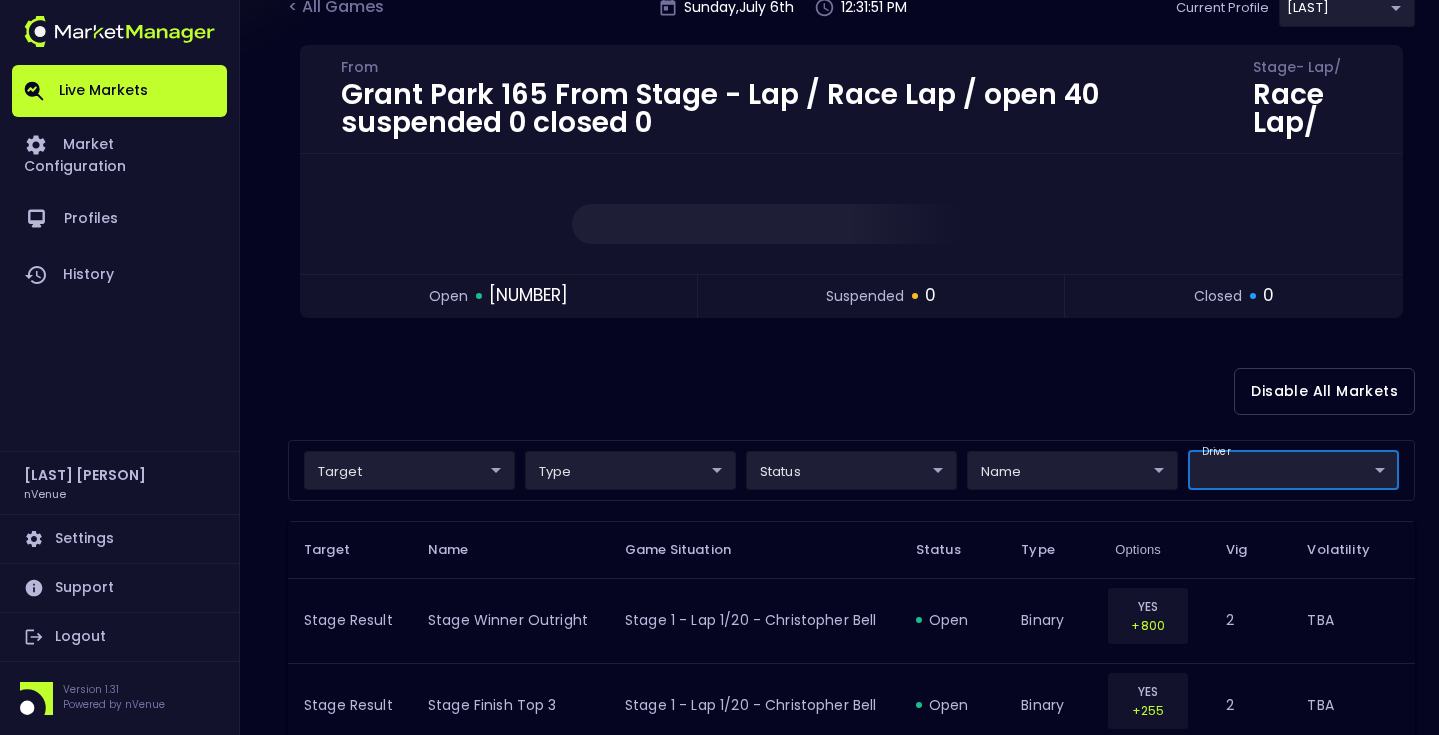 scroll, scrollTop: 0, scrollLeft: 0, axis: both 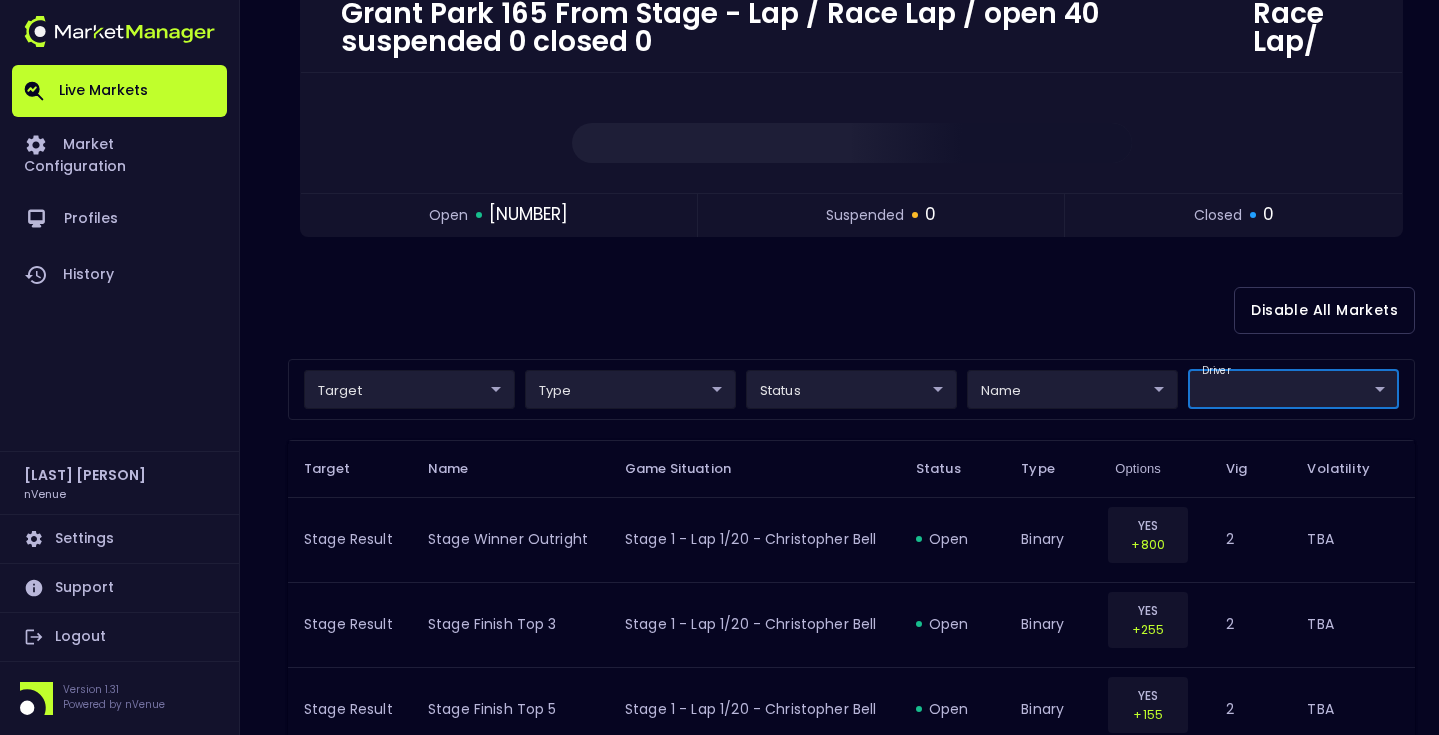 click on "target ​ ​ type ​ ​ status ​ ​ name ​ ​ driver ​ ​" at bounding box center (851, 389) 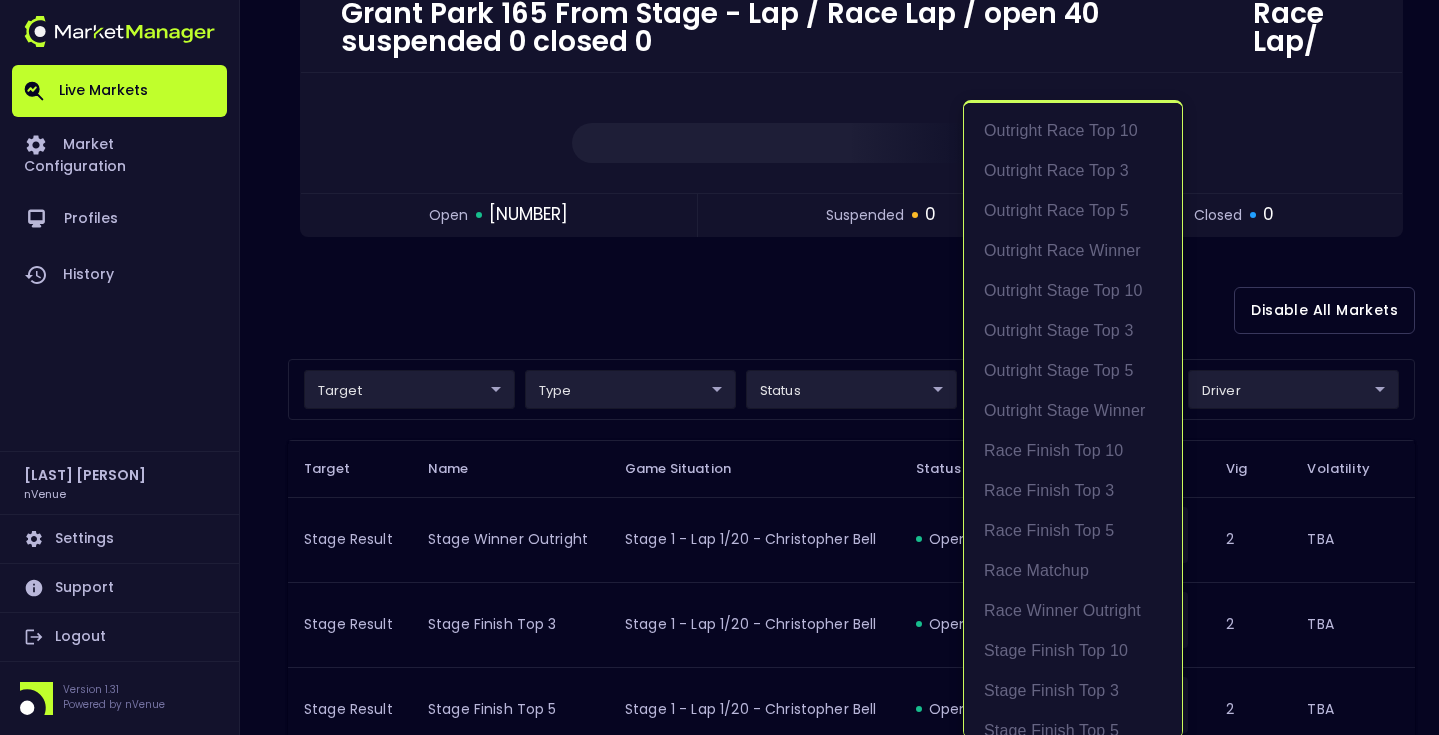 click on "Live Markets Market Configuration Profiles History Matt [NAME] [LAST] nVenue Settings Support Logout Version 1.31 Powered by nVenue < All Games Sunday , July 6 th 12:31:54 PM Current Profile Matt [UUID] Select Target Market Status Type Vig Volatility Options Close Grant Park 165 From Stage - Lap / Race Lap / open 331 suspended 0 closed 0 Disable All Markets target ​ ​ type ​ ​ status ​ ​ name ​ ​ driver ​ ​ Target Name Game Situation Status Type Options Vig Volatility Stage Result Stage Winner Outright Stage 1 - Lap 1/20 - Christopher Bell open binary YES +800 2 TBA Stage Result Stage Finish Top 3 Stage 1 - Lap 1/20 - Christopher Bell open binary YES +255 2 TBA Stage Result Stage Finish Top 5 Stage 1 - Lap 1/20 - Christopher Bell open binary YES +155 2 TBA Stage Result Stage Finish Top 10 Stage 1 - Lap 1/20 - Christopher Bell open binary YES -165 2 TBA Stage Result Stage Winner Outright Stage 1 - Lap 1/20 - Ricky Stenhouse Jr open binary YES +10000" at bounding box center [719, 1240] 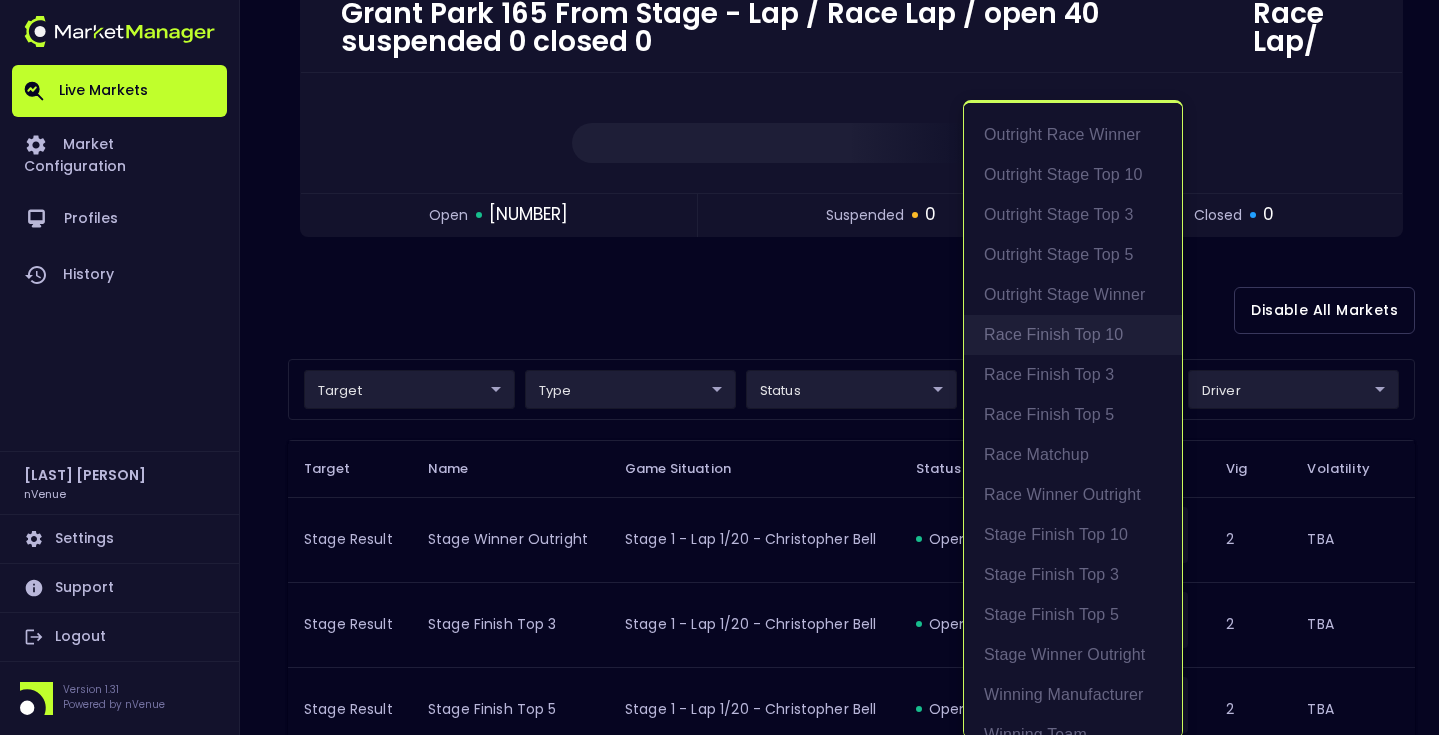 scroll, scrollTop: 141, scrollLeft: 0, axis: vertical 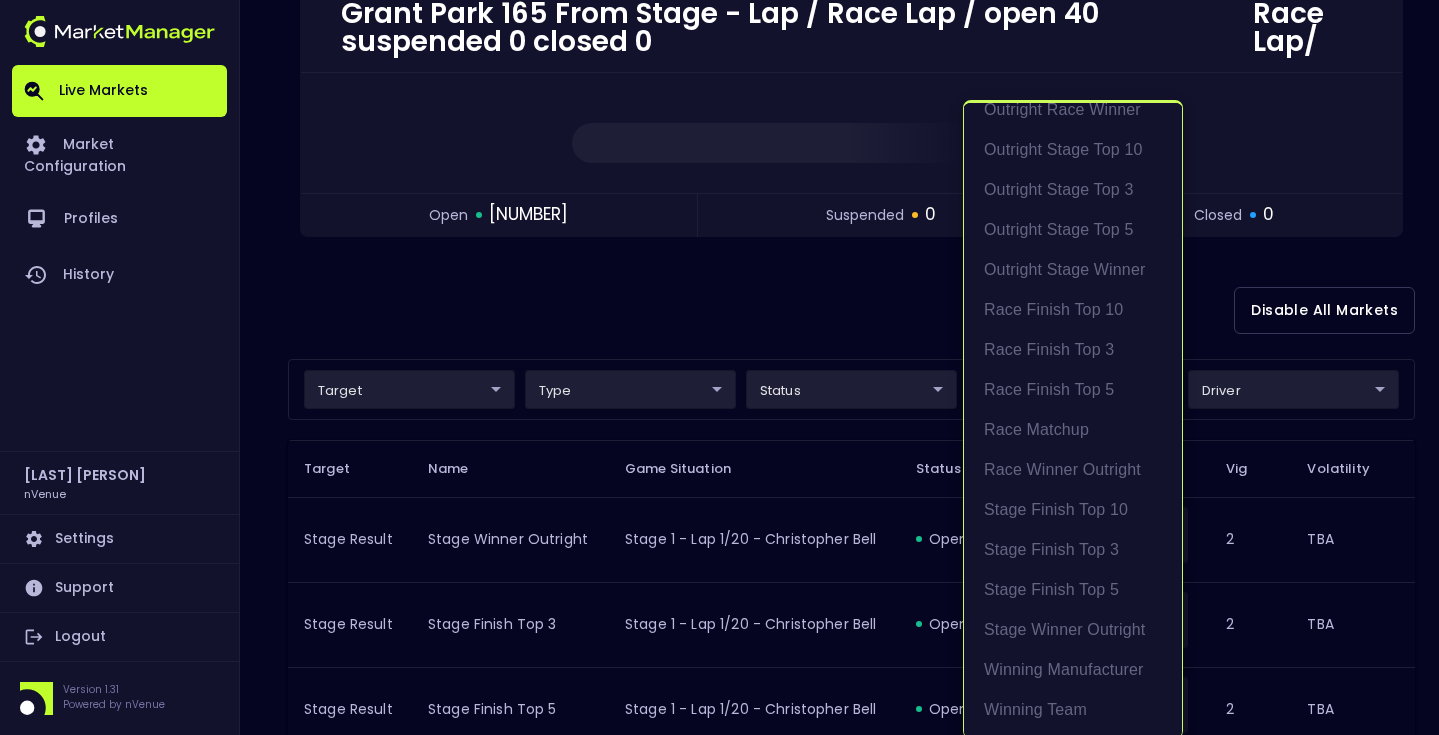 click at bounding box center [719, 367] 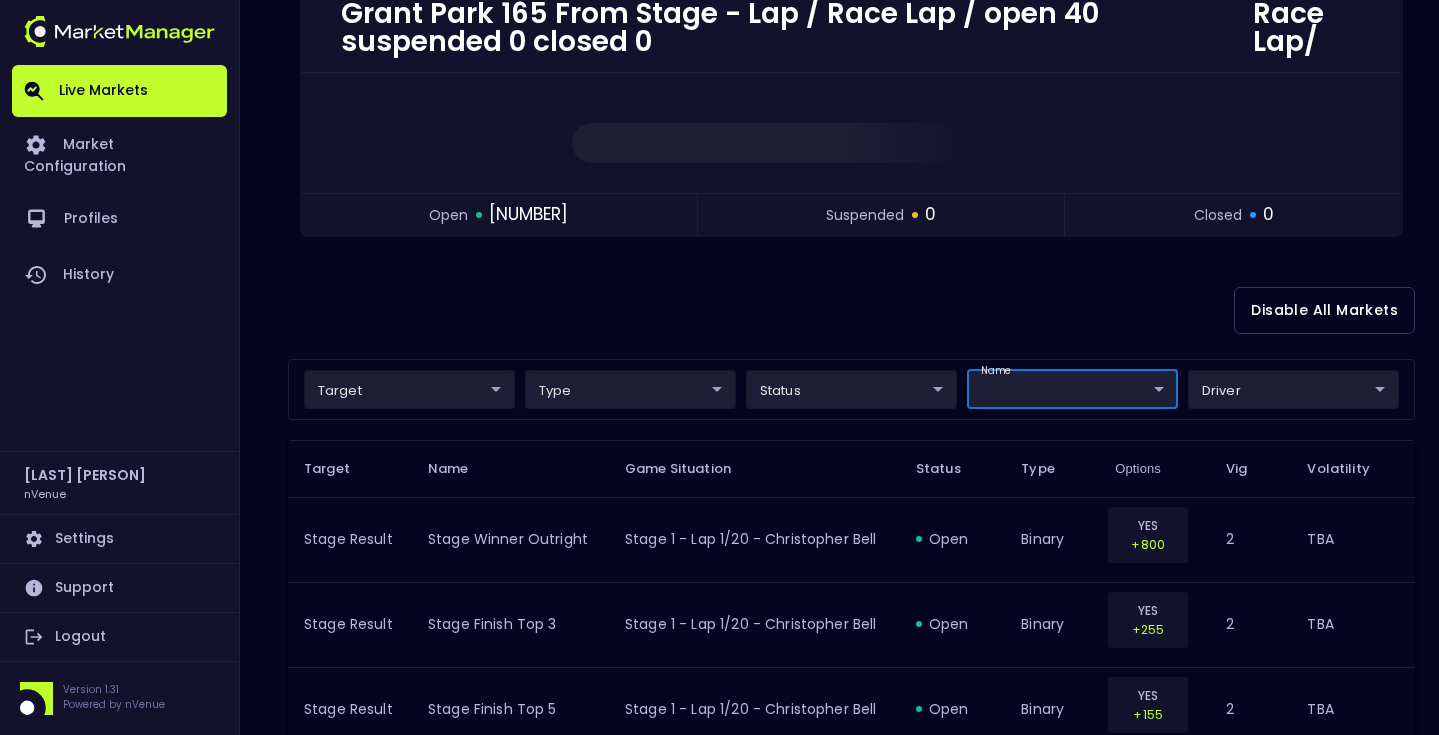 scroll, scrollTop: 0, scrollLeft: 0, axis: both 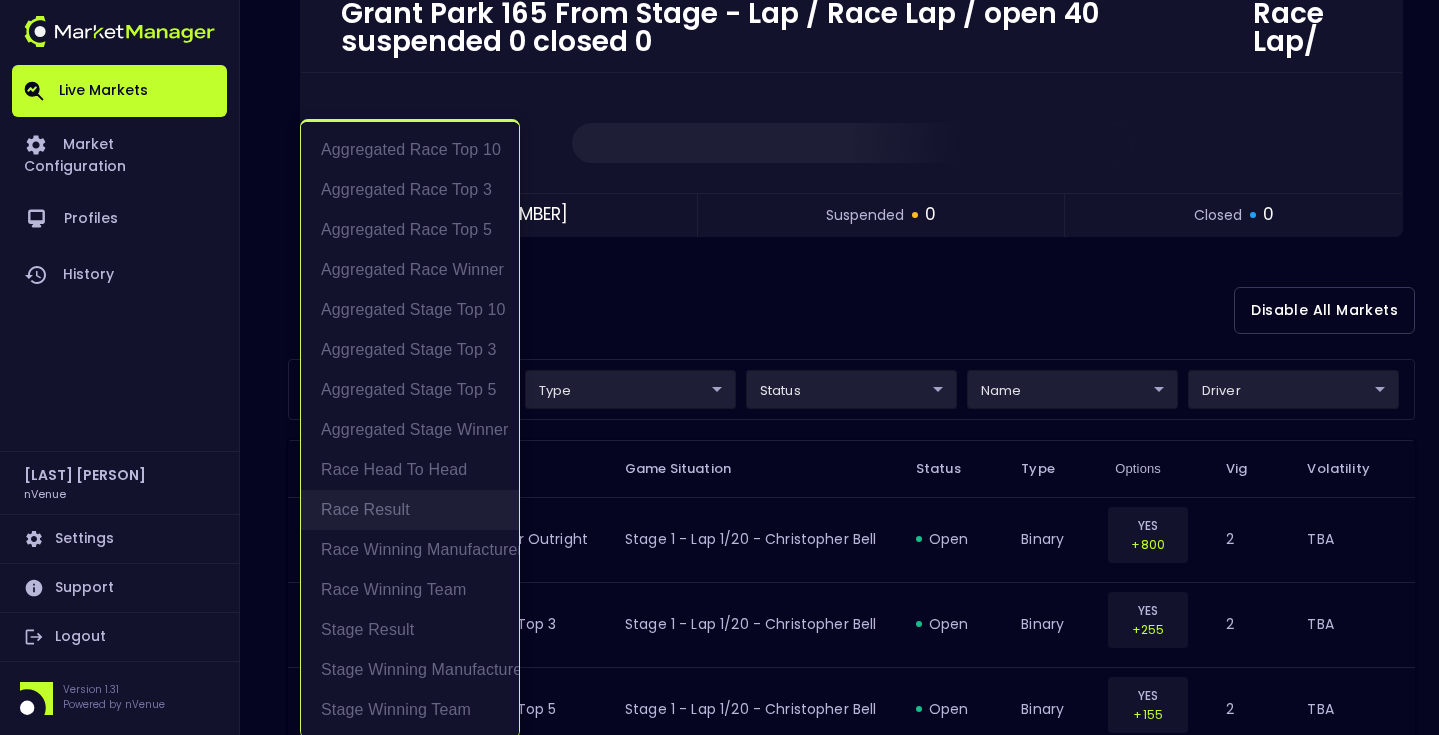 click on "Race Result" at bounding box center (410, 510) 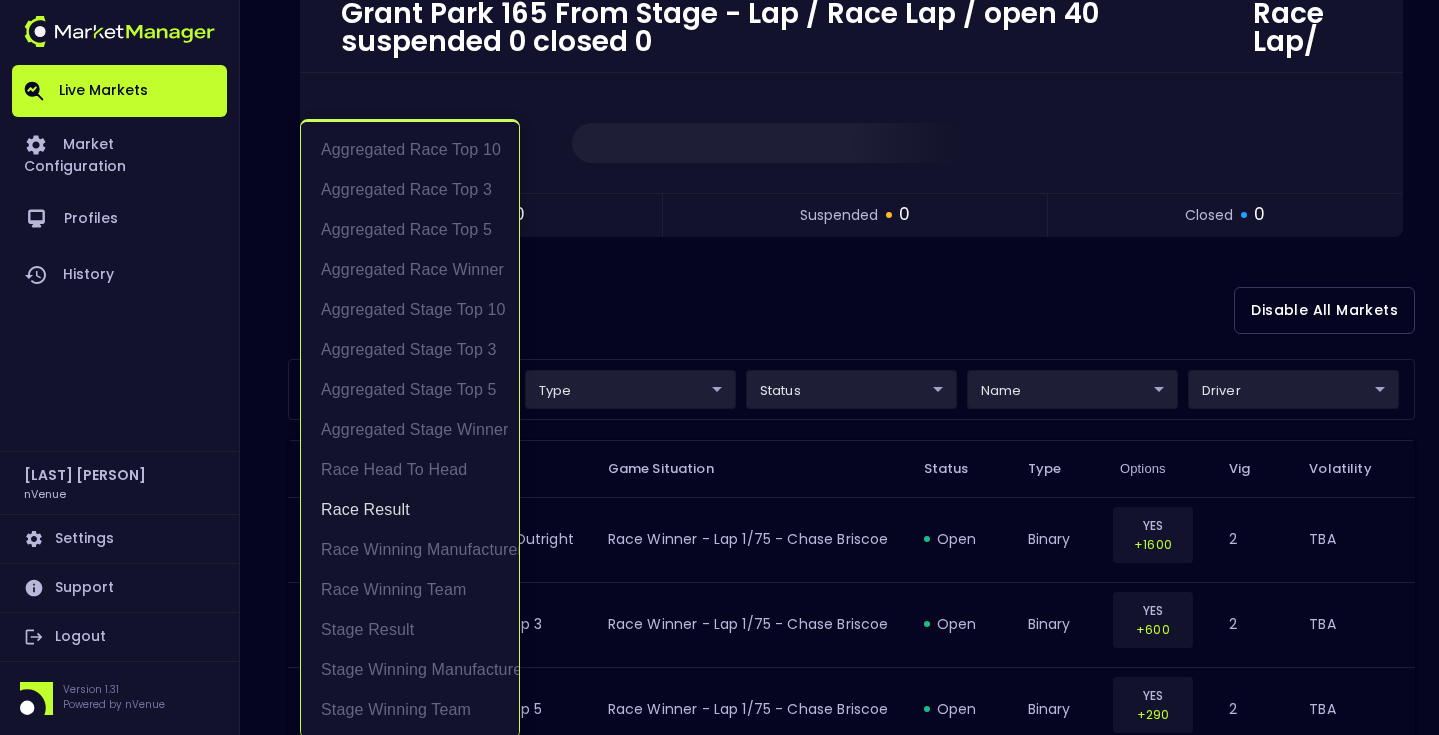 click at bounding box center [719, 367] 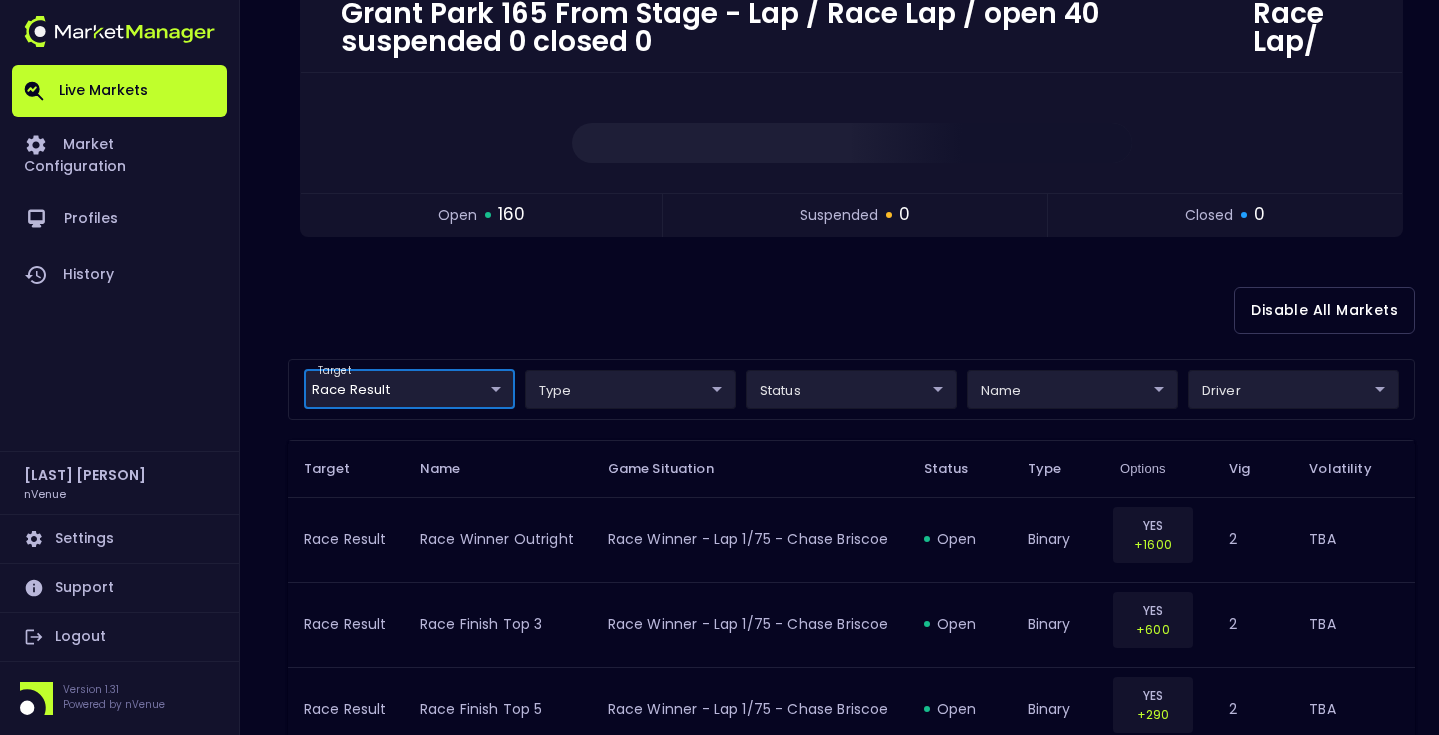 scroll, scrollTop: 0, scrollLeft: 0, axis: both 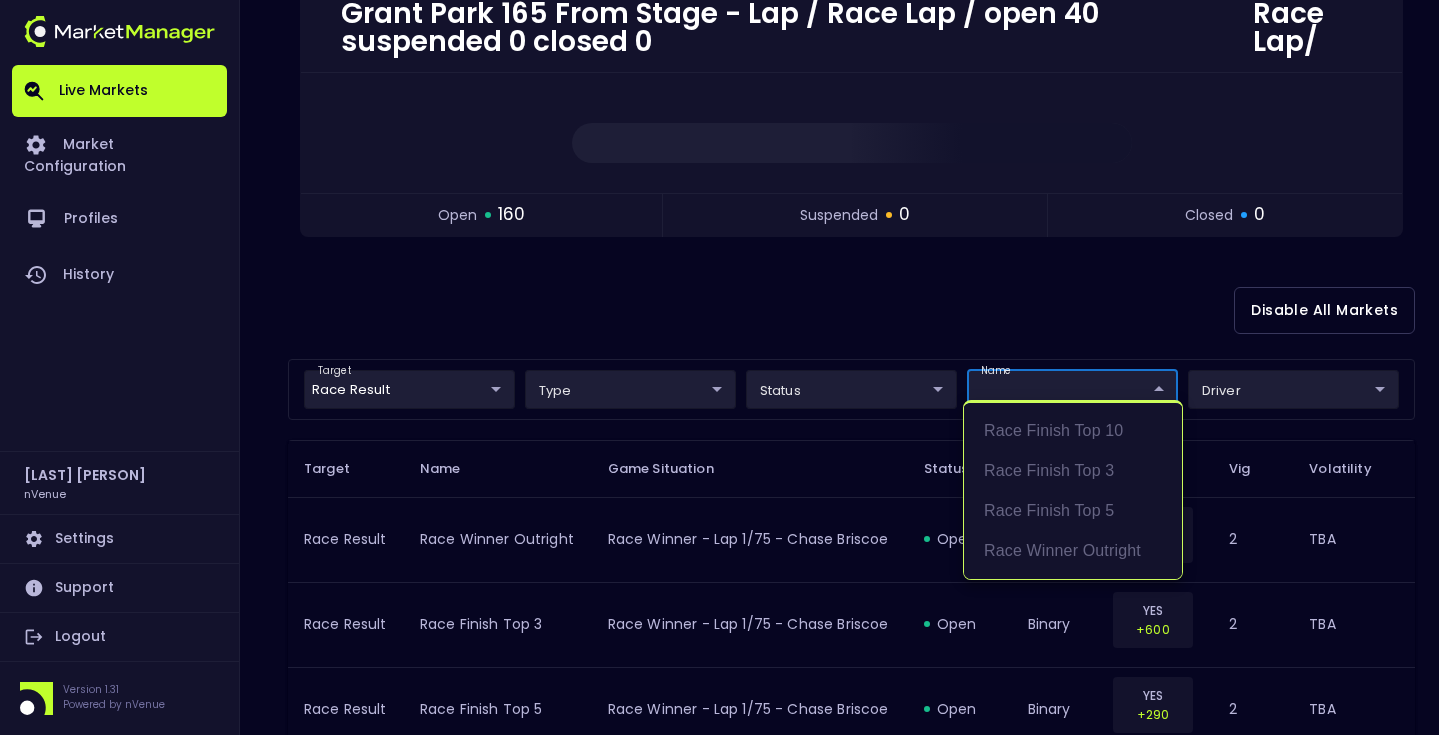 click on "Live Markets Market Configuration Profiles History Matt   Jensen nVenue Settings Support Logout   Version 1.31  Powered by nVenue < All Games Sunday ,  July   6 th [TIME] Current Profile Matt [UUID] Select Target Market Status Type Vig Volatility Options Close Grant Park 165 From  Stage   - Lap  / Race Lap  / open 160 suspended 0 closed 0 Disable All Markets target Race Result Race Result ​ type ​ ​ status ​ ​ name ​ ​ driver ​ ​ Target Name Game Situation Status Type Options Vig Volatility Race Result Race Winner Outright Race Winner - Lap 1/75 - [FIRST] [LAST]  open binary YES +1600 2 TBA Race Result Race Finish Top 3 Race Winner - Lap 1/75 - [FIRST] [LAST]  open binary YES +600 2 TBA Race Result Race Finish Top 5 Race Winner - Lap 1/75 - [FIRST] [LAST]  open binary YES +290 2 TBA Race Result Race Finish Top 10 Race Winner - Lap 1/75 - [FIRST] [LAST]  open binary YES +108 2 TBA Race Result Race Winner Outright Race Winner - Lap 1/75 - [FIRST] [LAST]  open YES 2" at bounding box center [719, 1240] 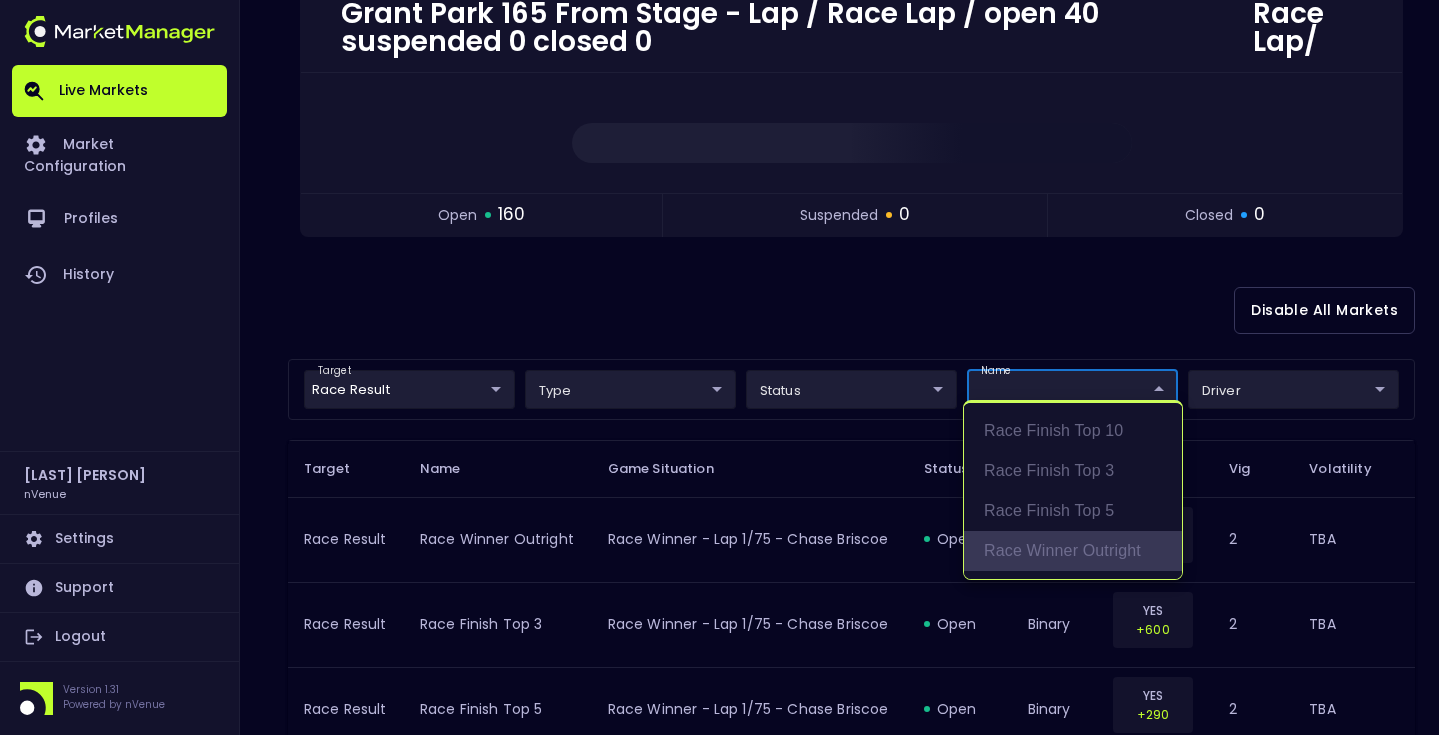 click on "Race Winner Outright" at bounding box center [1073, 551] 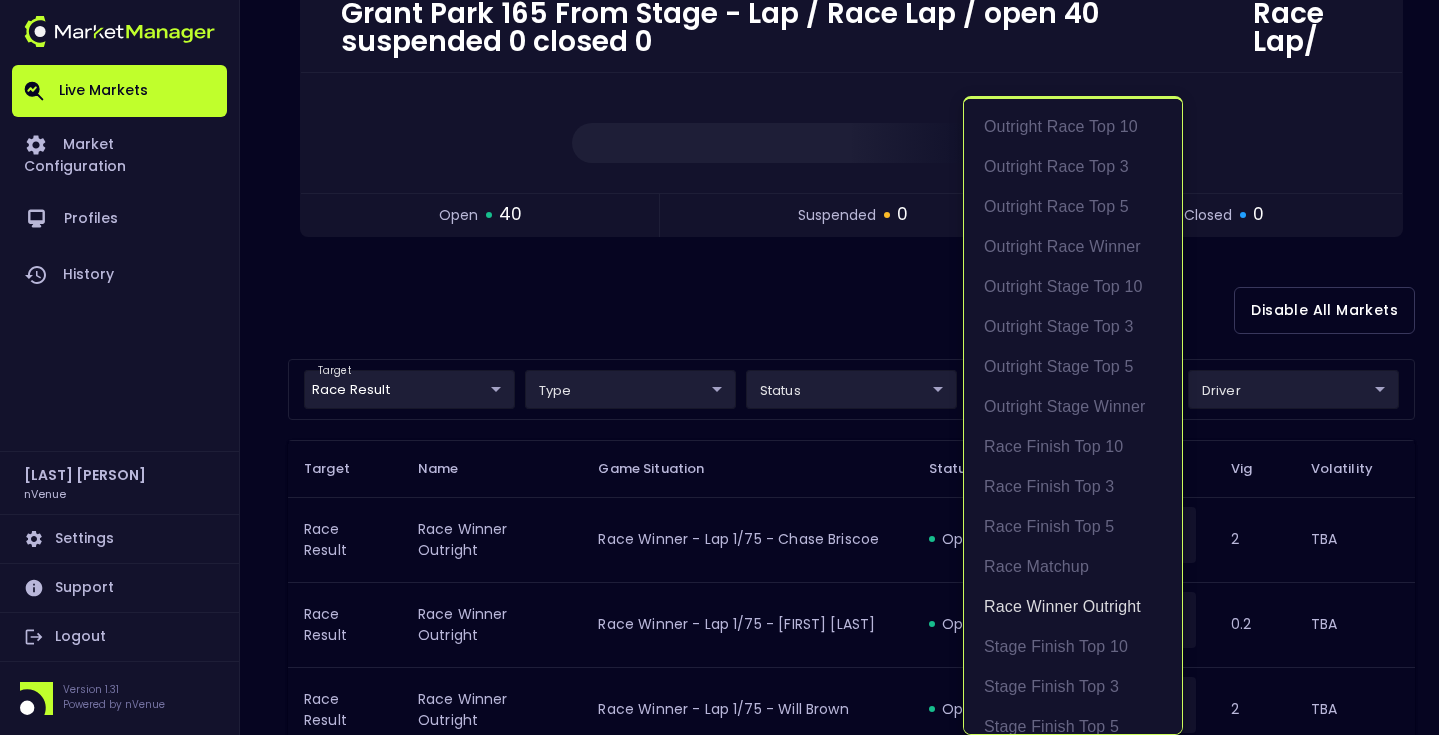 click at bounding box center [719, 367] 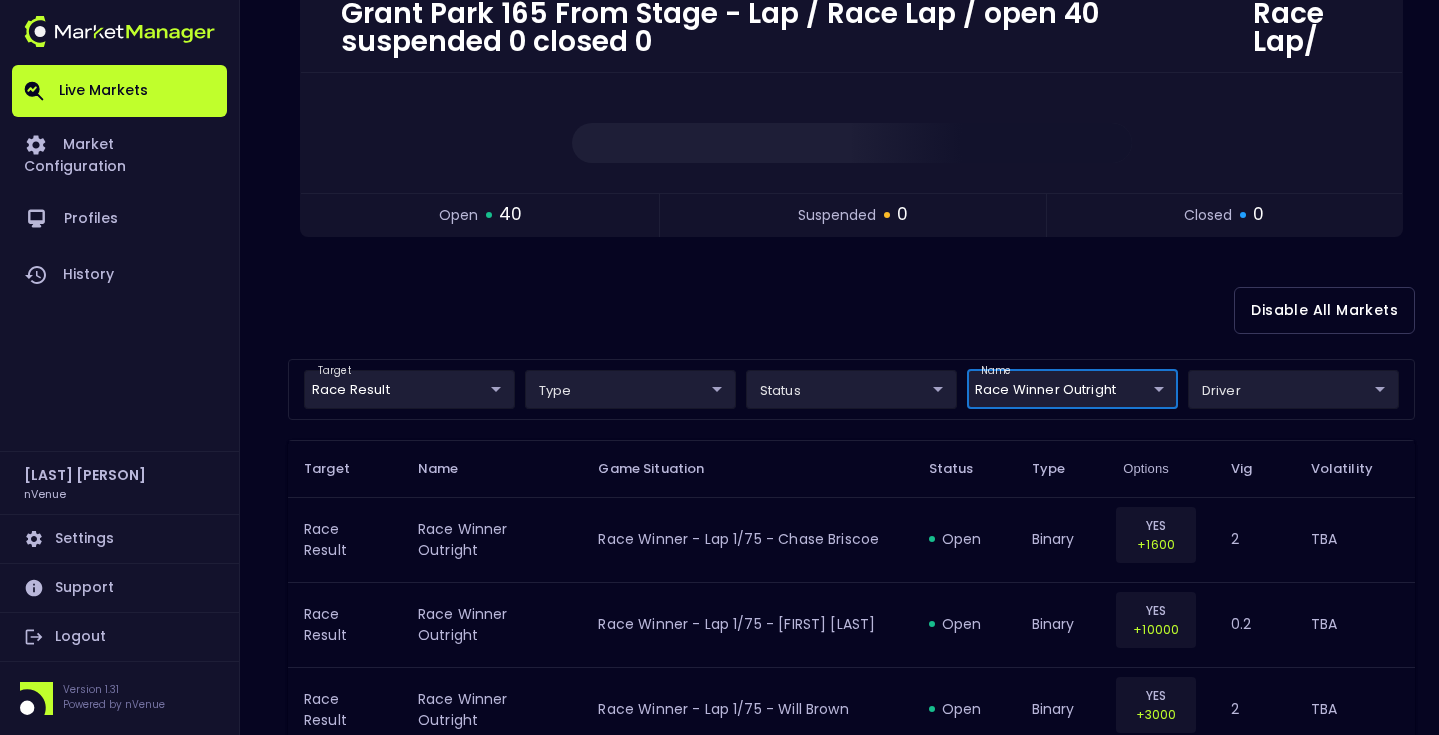 scroll, scrollTop: 0, scrollLeft: 0, axis: both 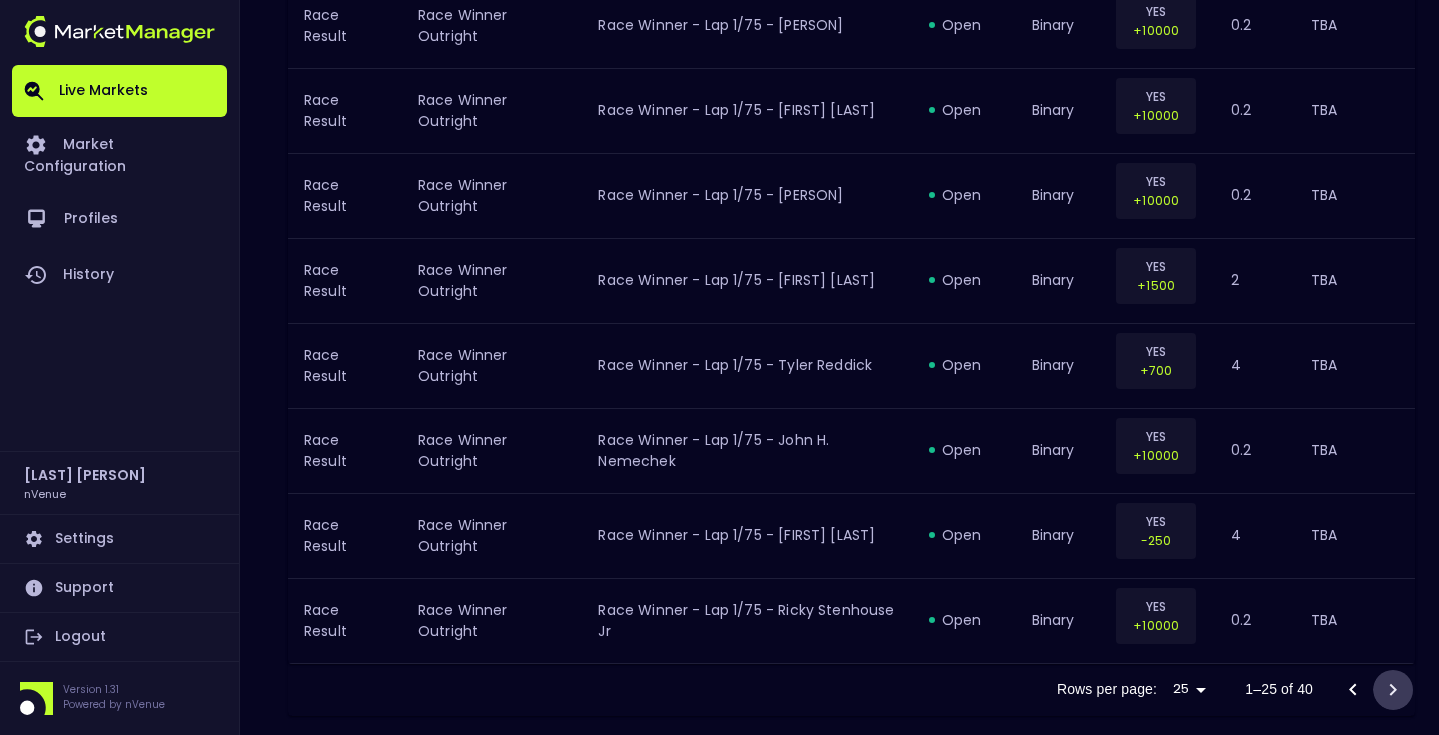 click at bounding box center [1393, 689] 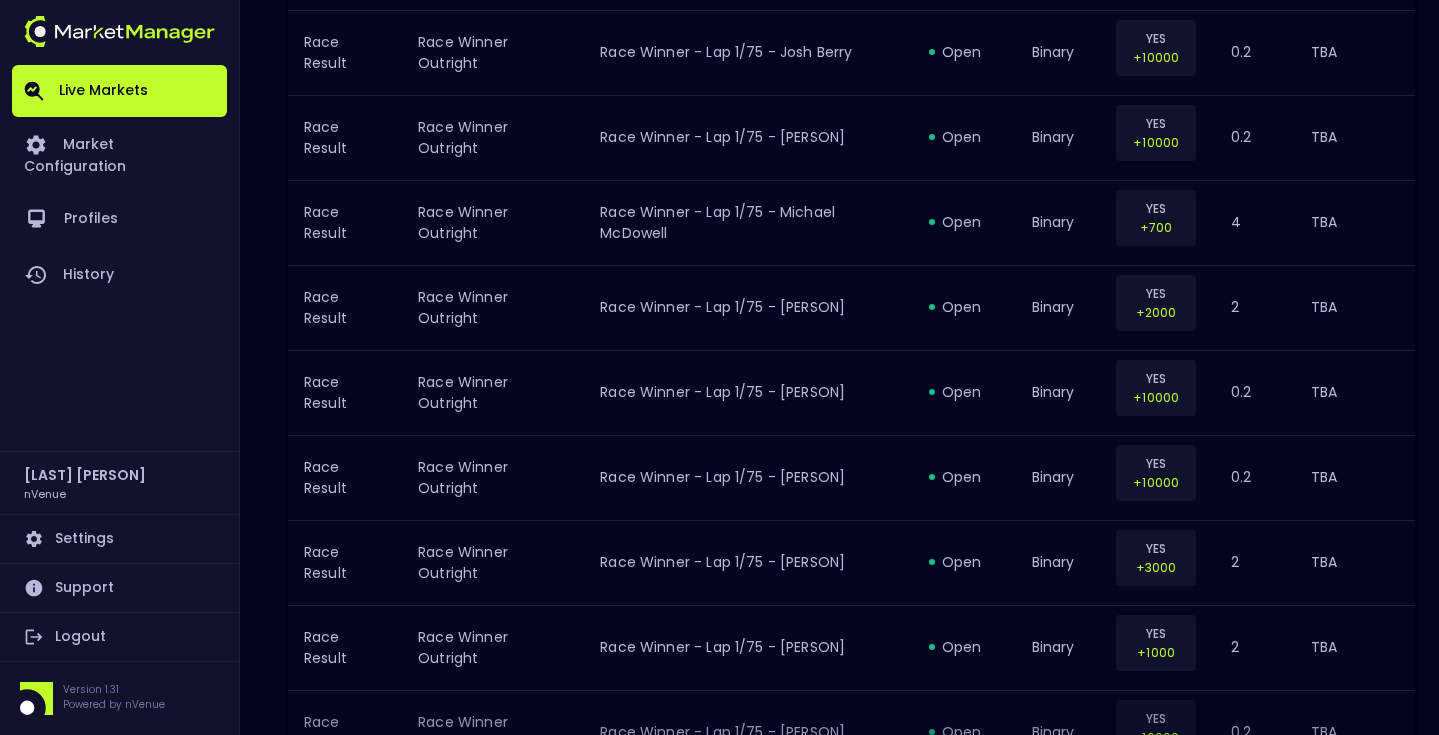 scroll, scrollTop: 1351, scrollLeft: 0, axis: vertical 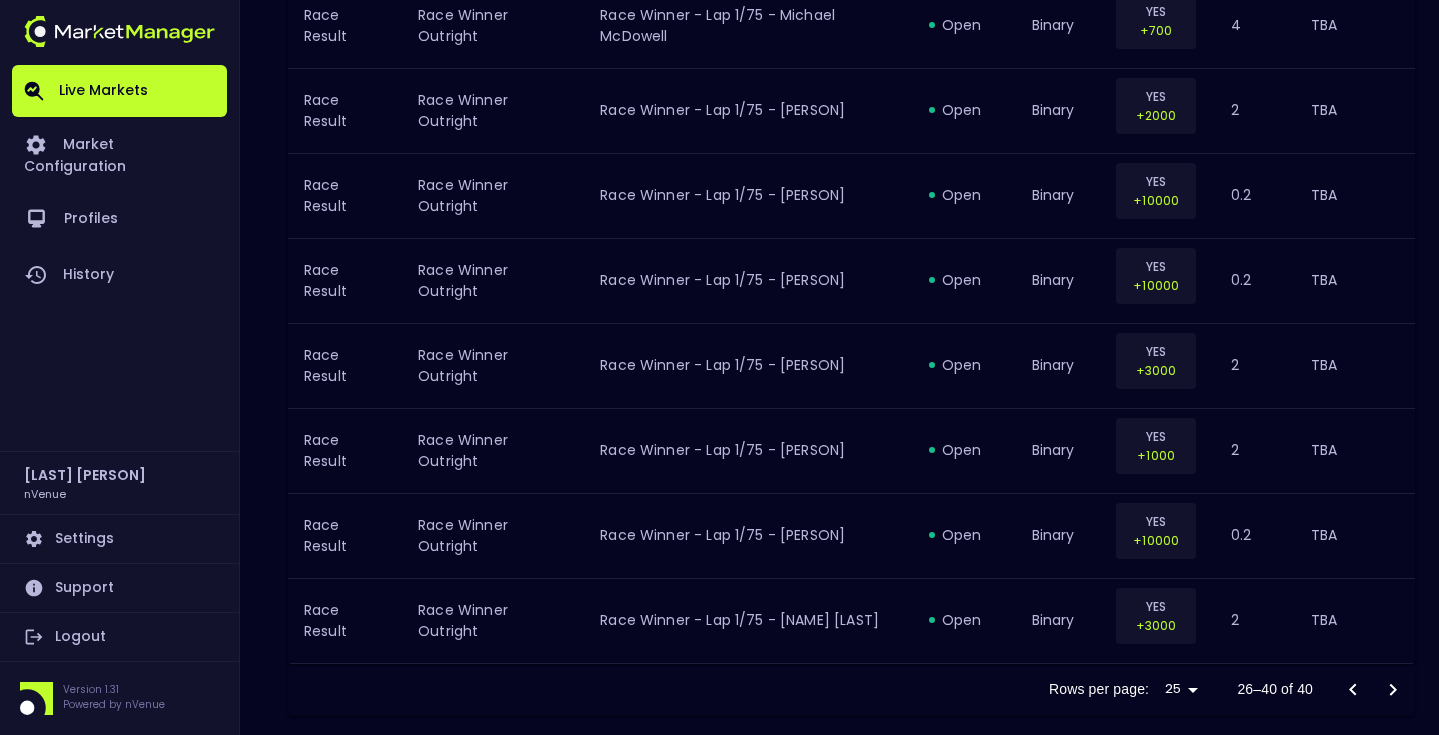 click at bounding box center [1353, 690] 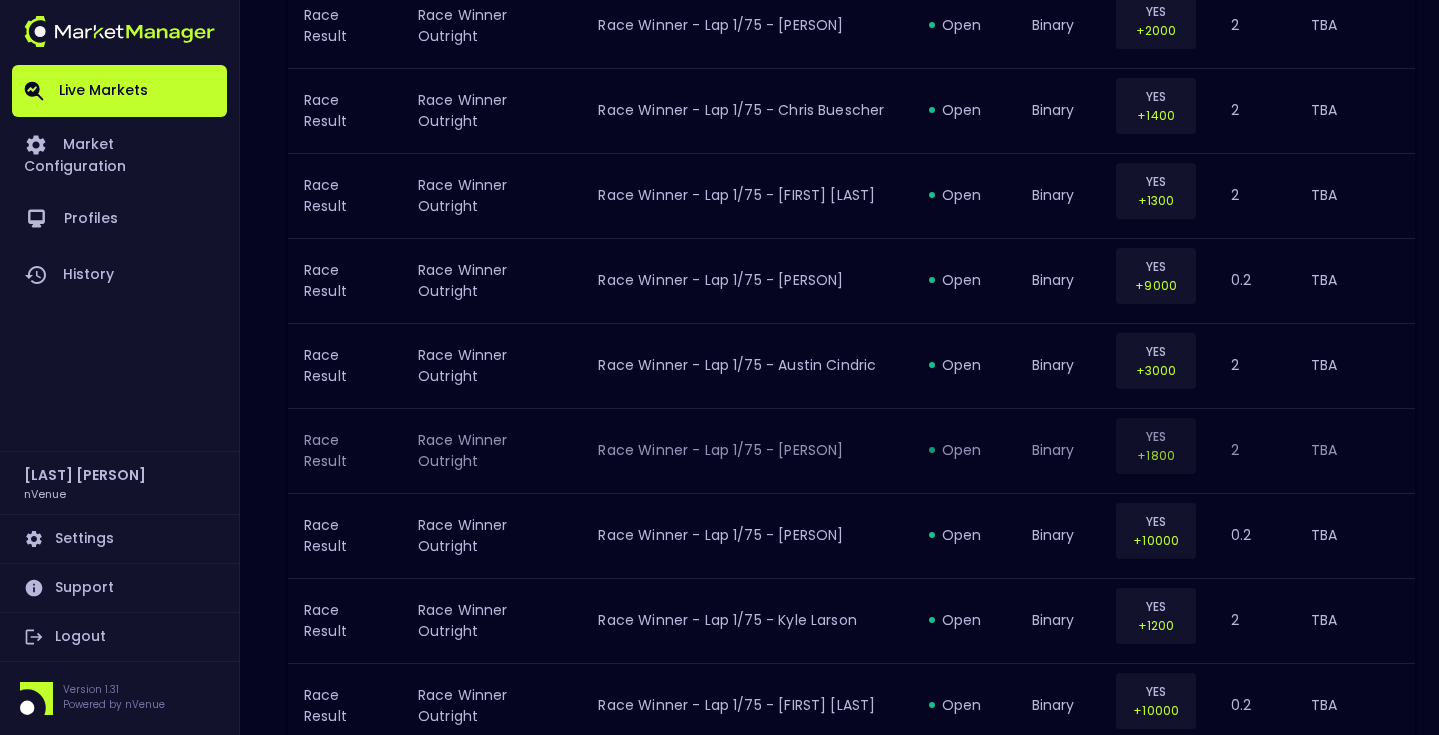scroll, scrollTop: 0, scrollLeft: 0, axis: both 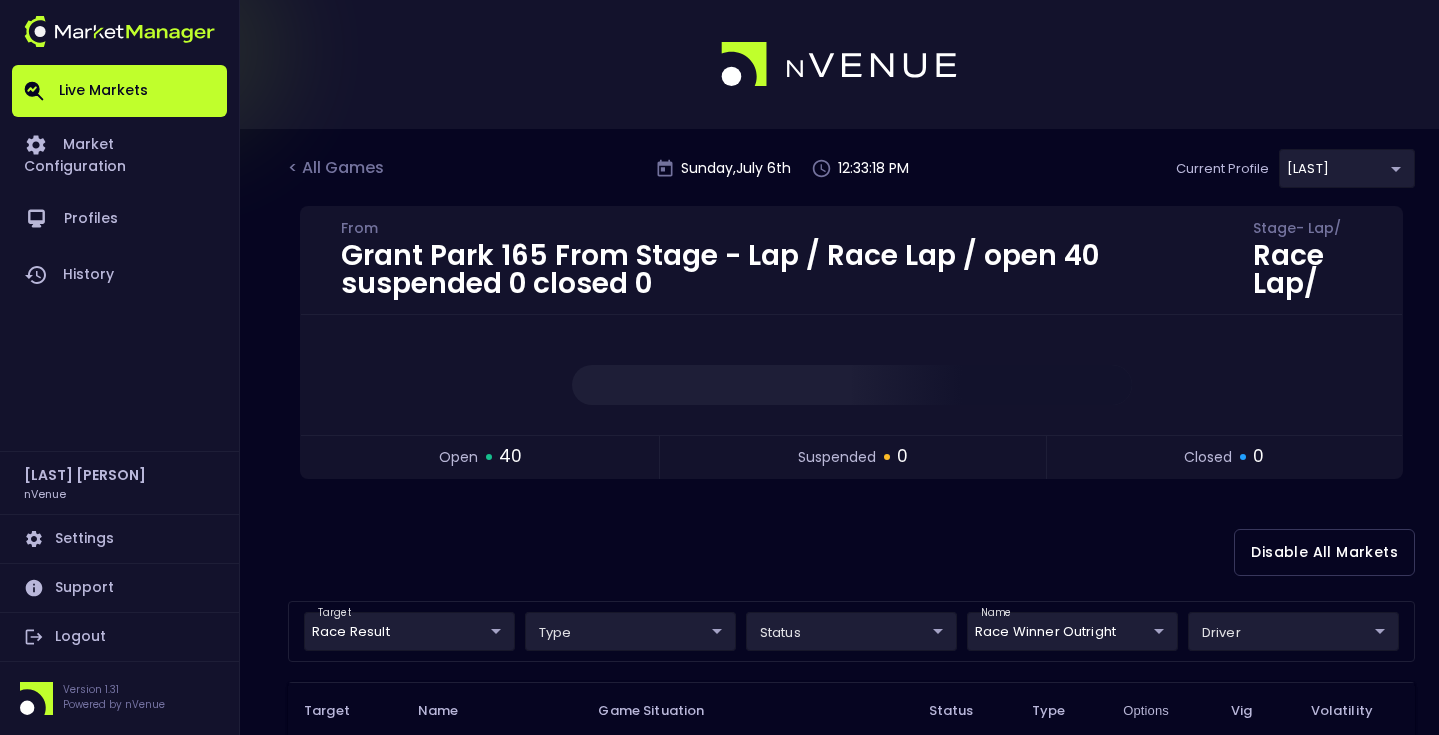 click on "Grant Park 165 From Stage - Lap / Race Lap / open 40 suspended 0 closed 0" at bounding box center (851, 355) 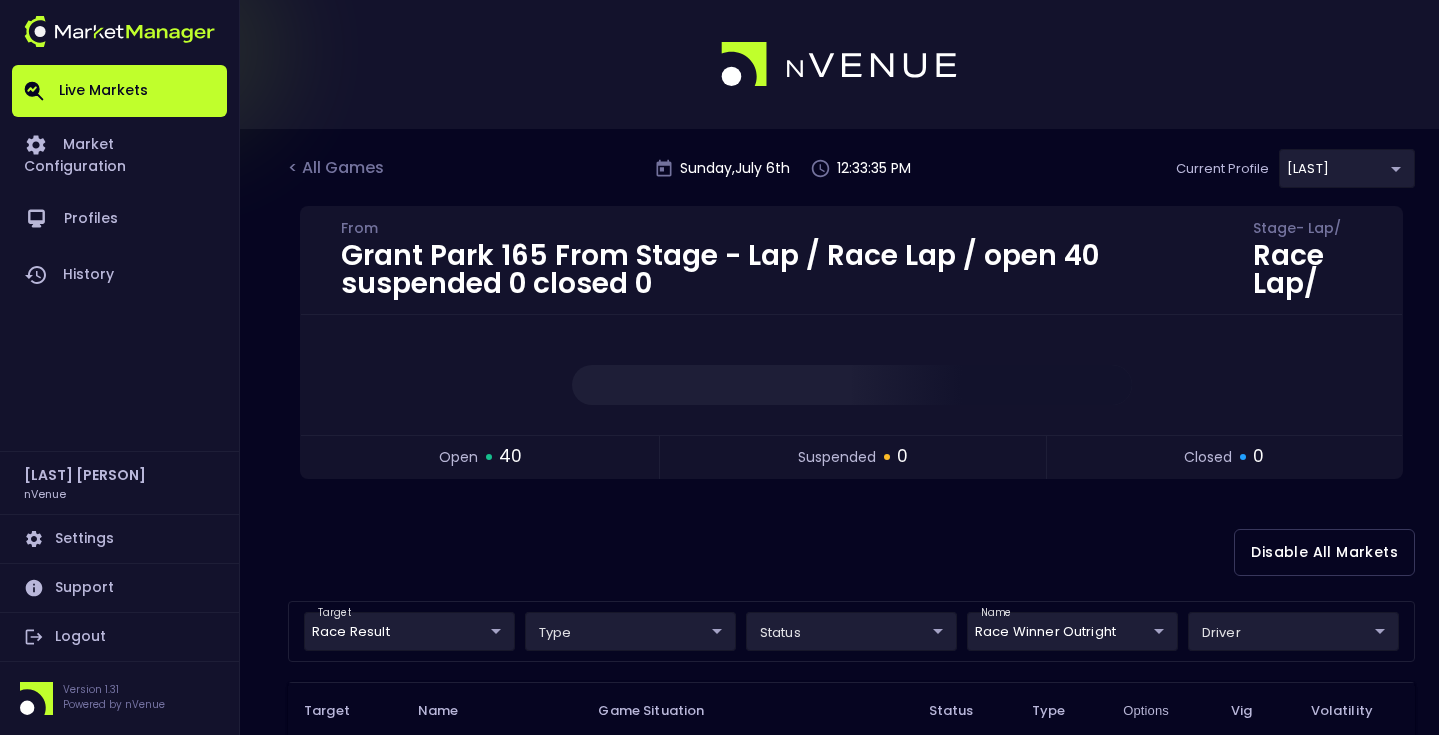click on "Live Markets Market Configuration Profiles History Matt [NAME] [LAST] nVenue Settings Support Logout Version 1.31 Powered by nVenue < All Games Sunday , July 6 th 12:33:35 PM Current Profile Matt [UUID] Select Target Market Status Type Vig Volatility Options Close Grant Park 165 From Stage - Lap / Race Lap / open 40 suspended 0 closed 0 Disable All Markets target Race Result Race Result ​ type ​ ​ status ​ ​ name Race Winner Outright Race Winner Outright ​ driver ​ ​ Target Name Game Situation Status Type Options Vig Volatility Race Result Race Winner Outright Race Winner - Lap 1/75 - Chase Briscoe open binary YES +1600 2 TBA Race Result Race Winner Outright Race Winner - Lap 1/75 - Justin Haley open binary YES +10000 0.2 TBA Race Result Race Winner Outright Race Winner - Lap 1/75 - Will Brown open binary YES +3000 2 TBA Race Result Race Winner Outright Race Winner - Lap 1/75 - Denny Hamlin open binary YES +9000 0.2 TBA Race Result Race Winner Outright 2" at bounding box center [719, 1482] 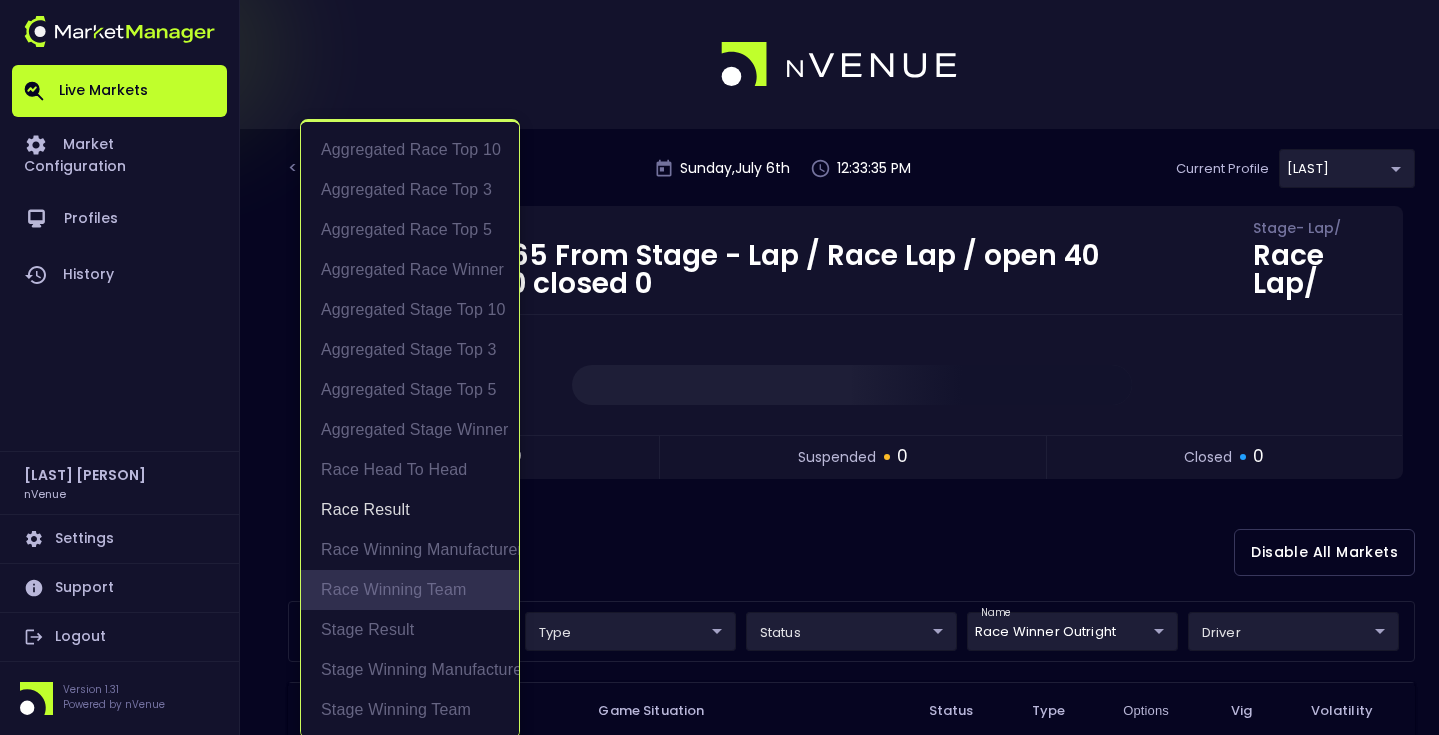 click on "Race Winning Team" at bounding box center [410, 590] 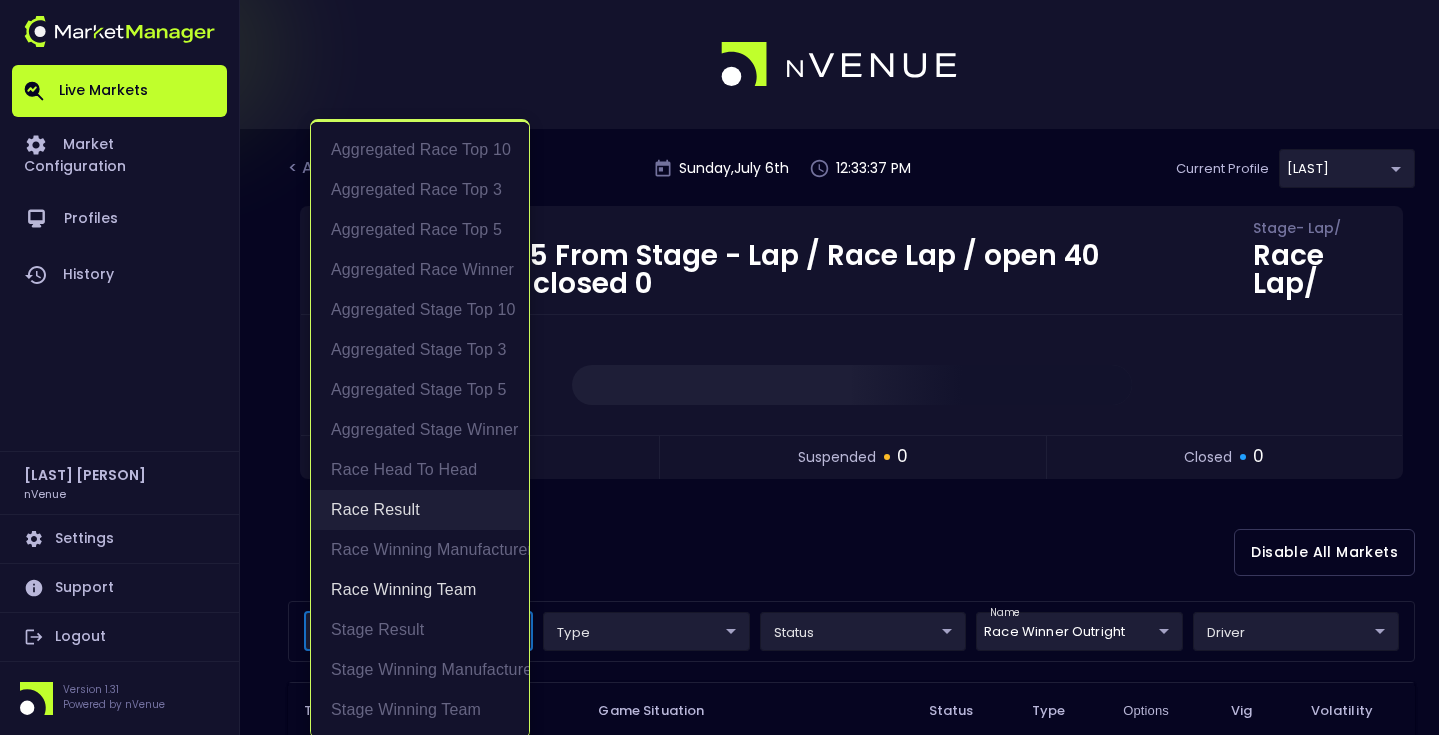 click on "Race Result" at bounding box center (420, 510) 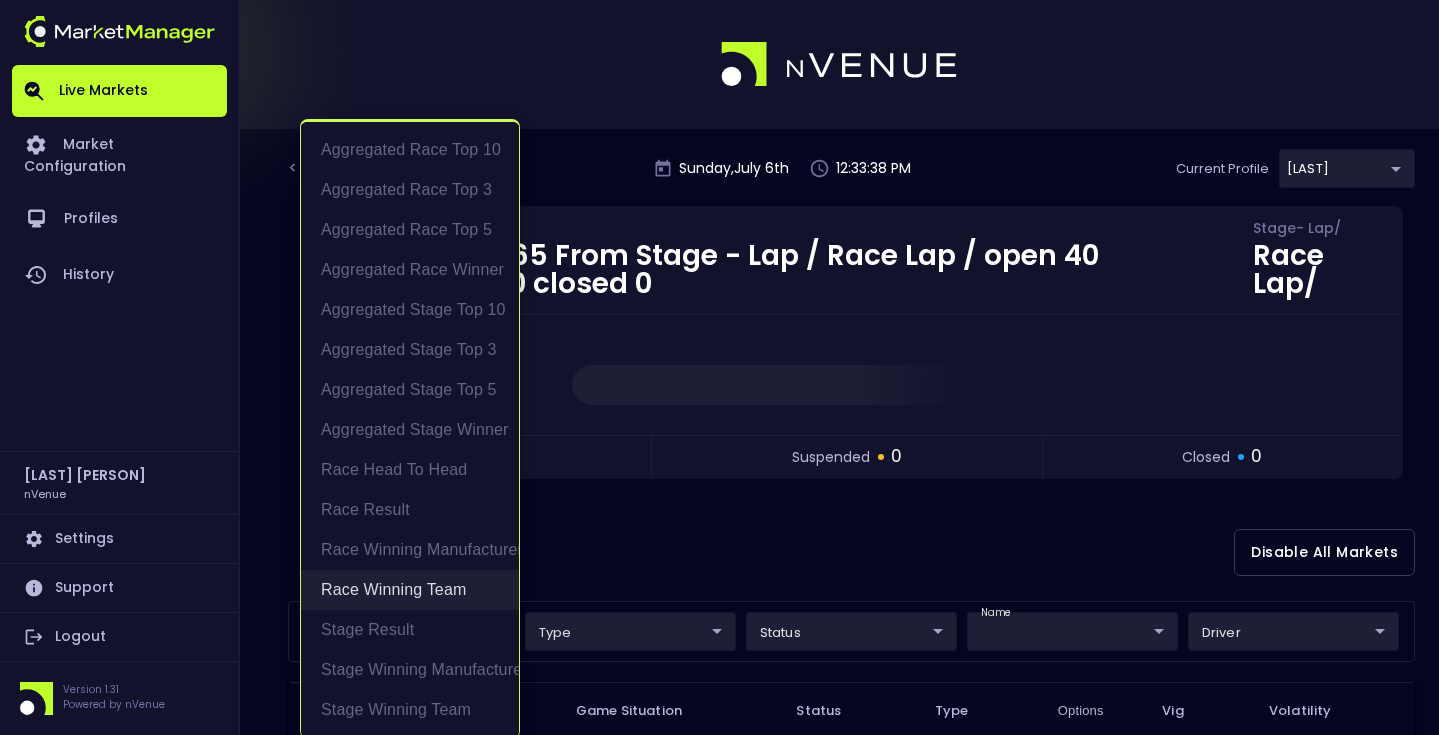 click on "Race Winning Team" at bounding box center (410, 590) 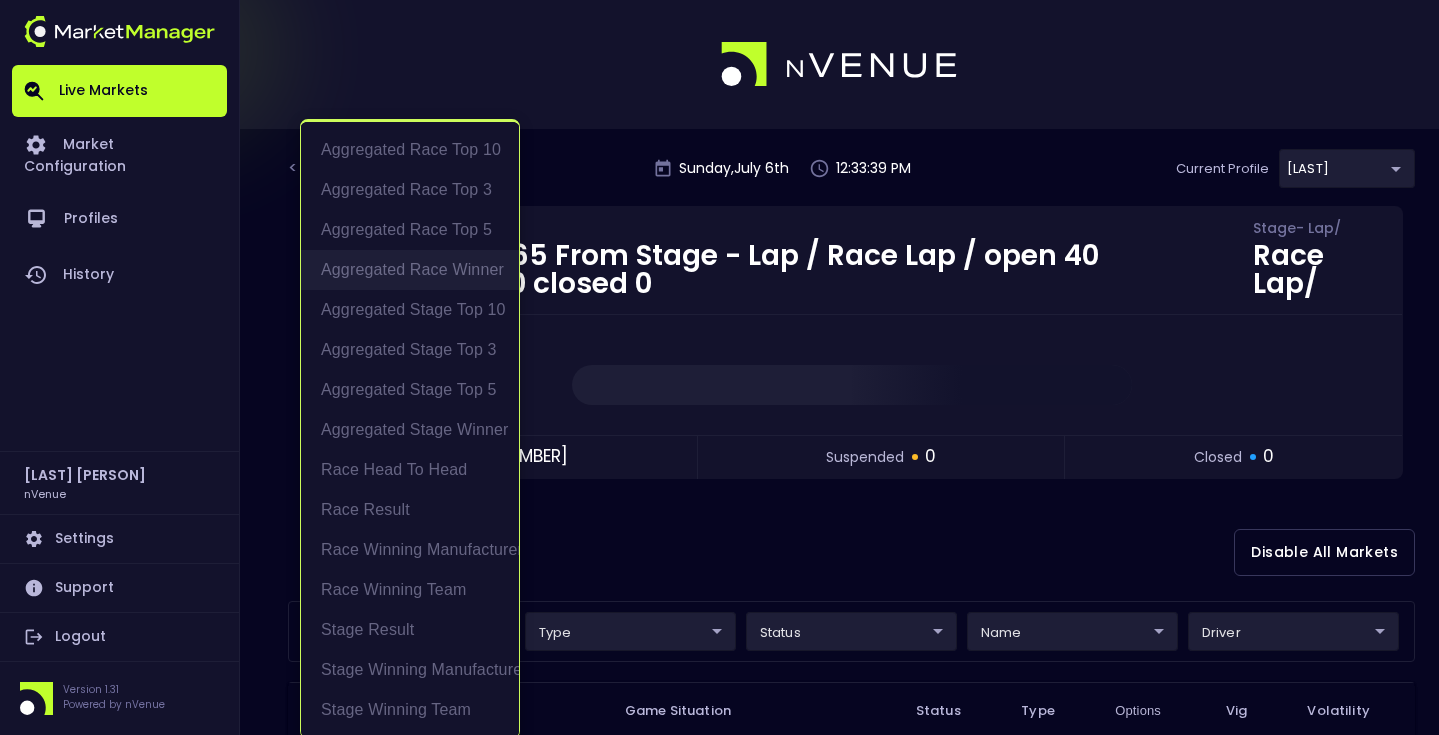 click on "Aggregated Race Winner" at bounding box center [410, 270] 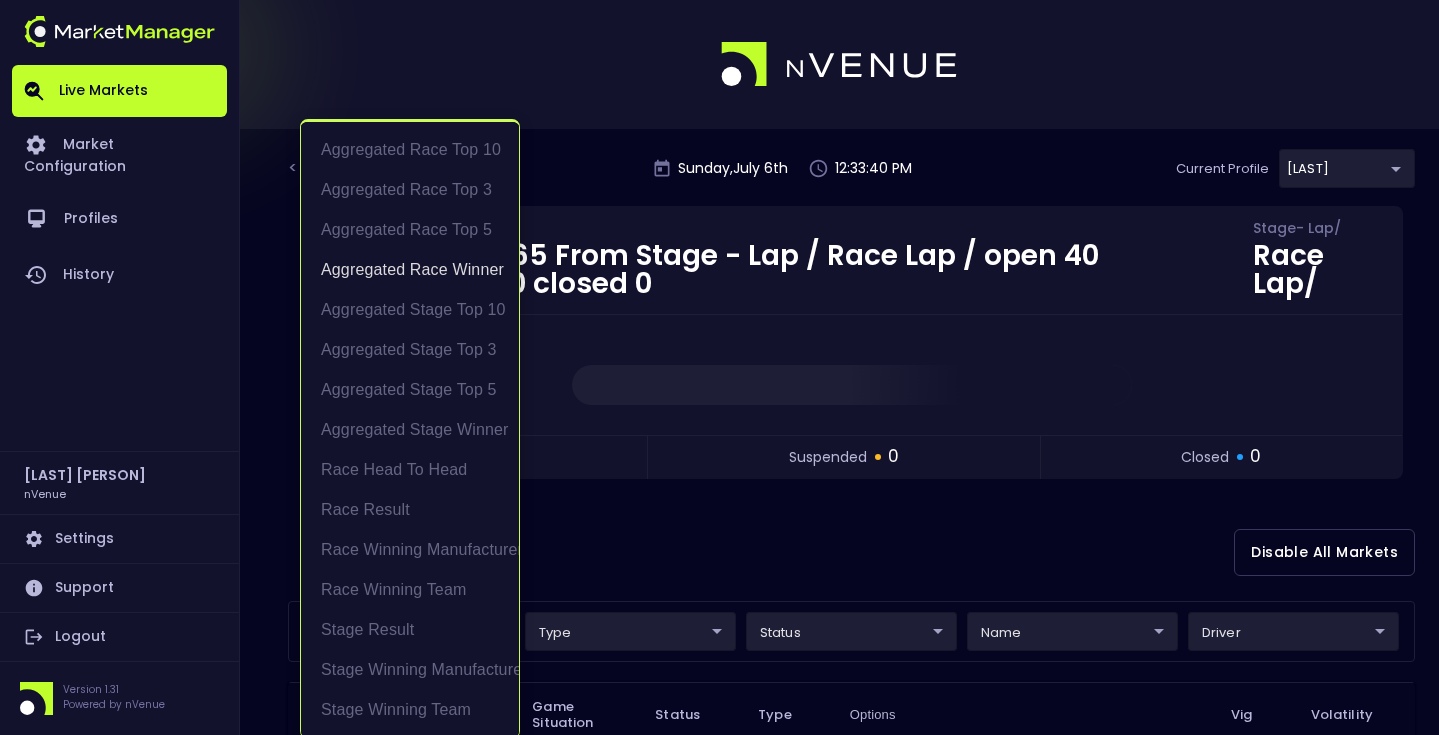 scroll, scrollTop: 3, scrollLeft: 0, axis: vertical 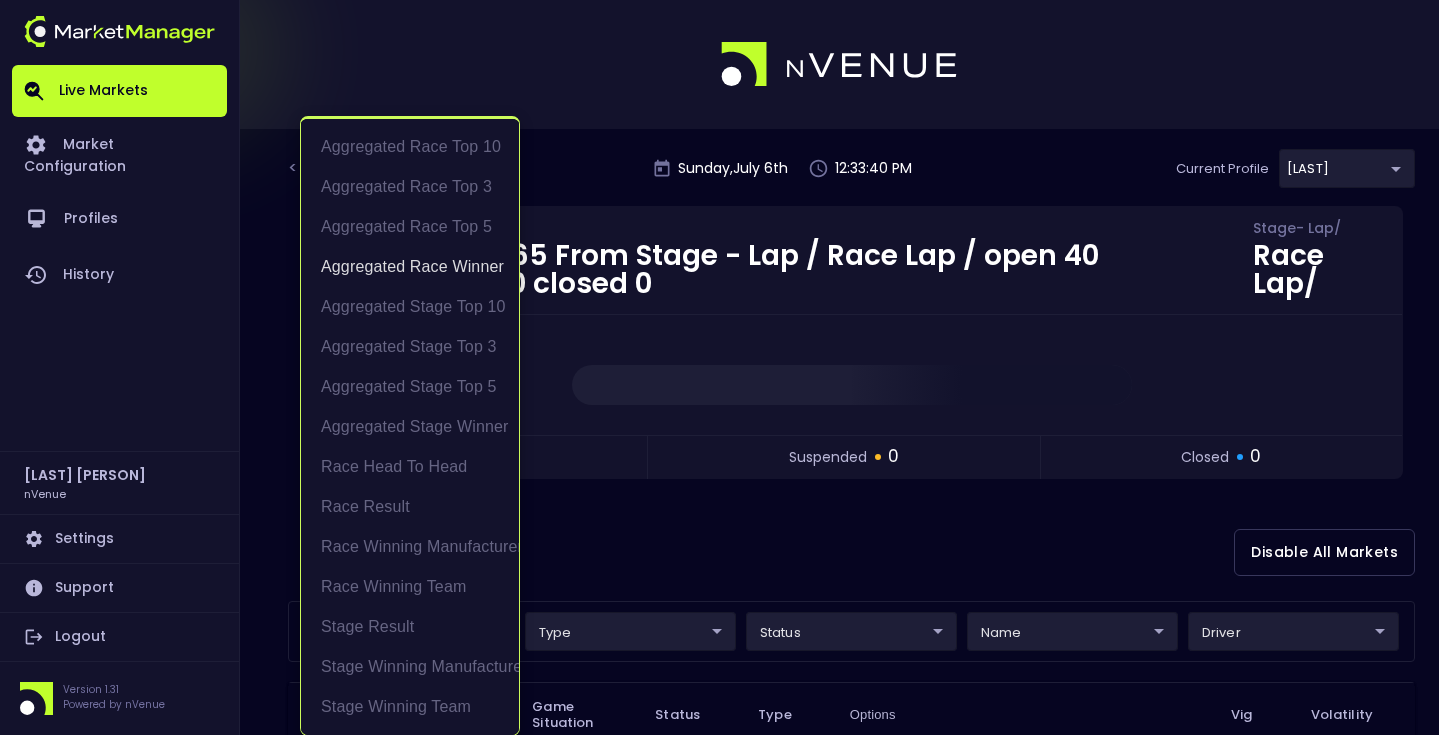 click at bounding box center (719, 367) 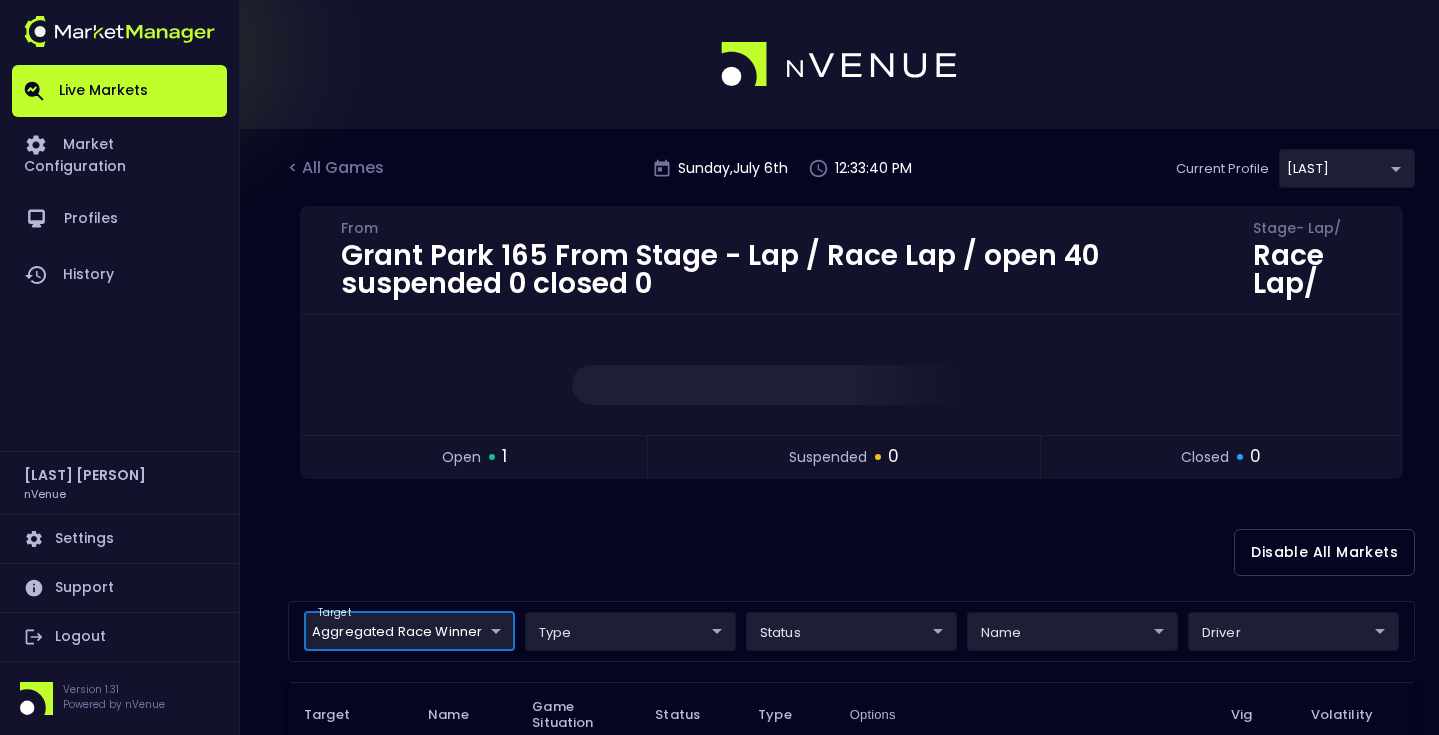 scroll, scrollTop: 135, scrollLeft: 0, axis: vertical 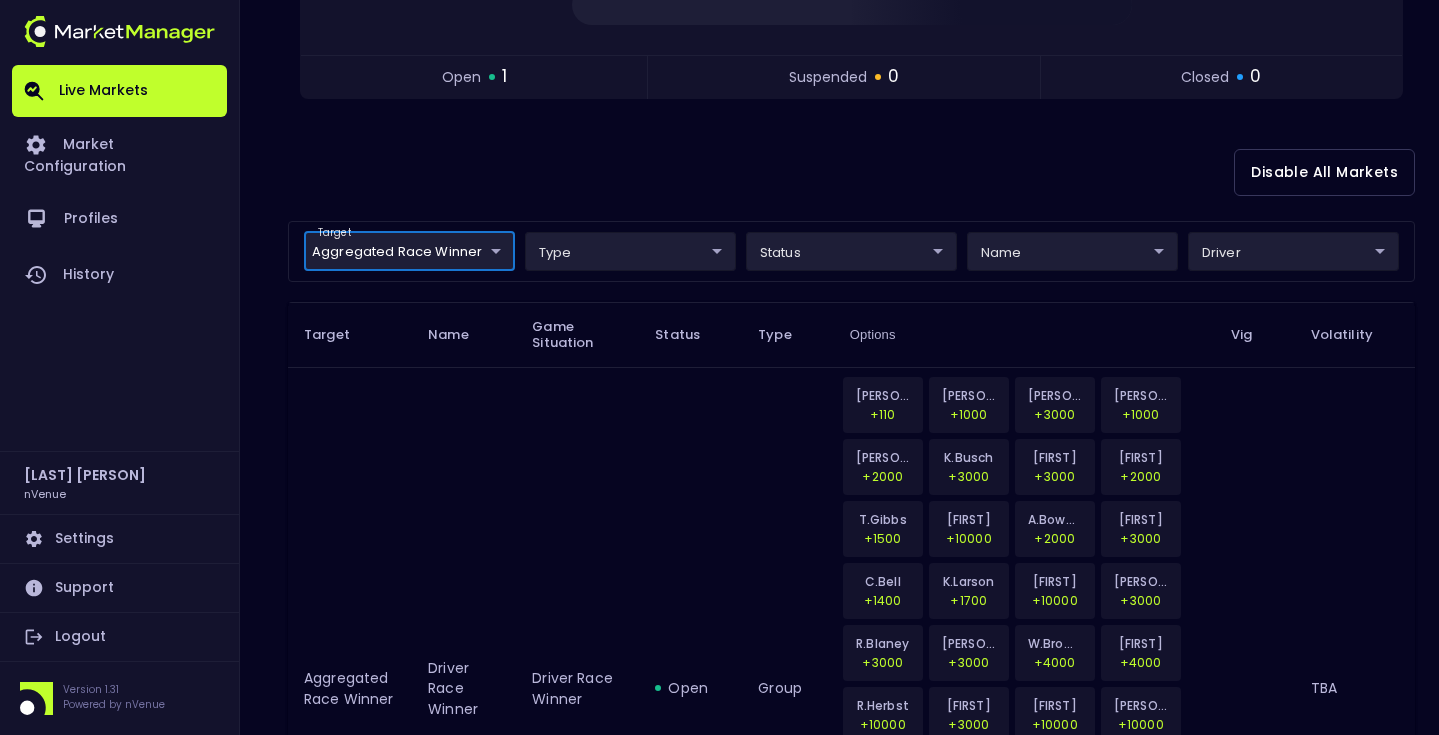 click on "Live Markets Market Configuration Profiles History [PERSON] Jensen nVenue Settings Support Logout Version 1.31 Powered by nVenue < All Games Sunday , July 6 th 12:35:02 PM Current Profile [PERSON] [UUID] Select Target Market Status Type Vig Volatility Options Close Grant Park 165 From Stage - Lap / Race Lap / open 1 suspended 0 closed 0 Disable All Markets target Aggregated Race Winner Aggregated Race Winner type status name driver Target Name Game Situation Status Type Options Vig Volatility Aggregated Race Winner Driver Race Winner Driver Race Winner open group [PERSON] +110 [PERSON] +1000 [PERSON] +3000 [PERSON] +1000 [PERSON] +2000 [PERSON] +3000 [PERSON] +3000 [PERSON] +2000 [PERSON] +1500 [PERSON] +10000 [PERSON] +2000 [PERSON] +3000 [PERSON] +1400 [PERSON] +1700 [PERSON] +10000 [PERSON] +3000 [PERSON] +3000 [PERSON] +3000 [PERSON] +4000 [PERSON] +4000 [PERSON] +10000 [PERSON] +3000 [PERSON] +10000" at bounding box center [719, 365] 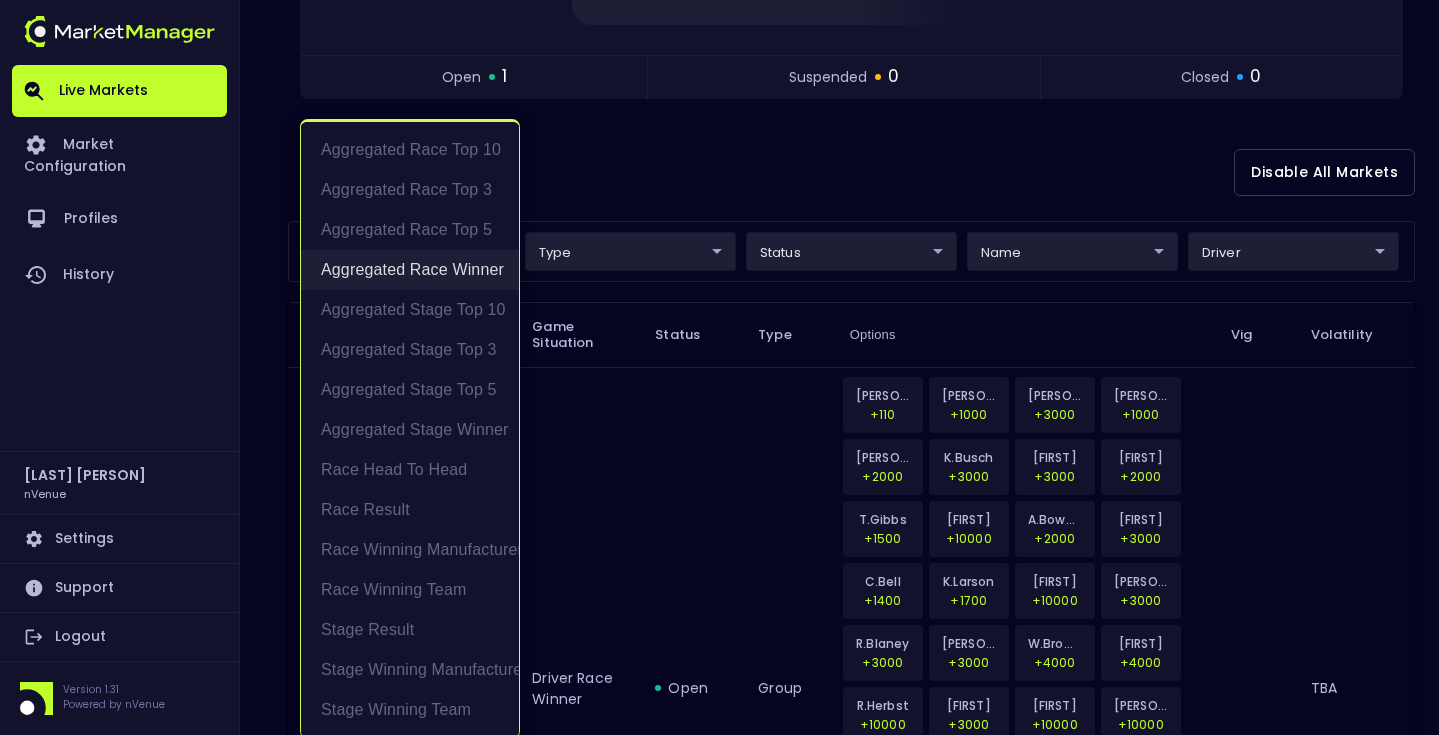 click on "Aggregated Race Winner" at bounding box center (410, 270) 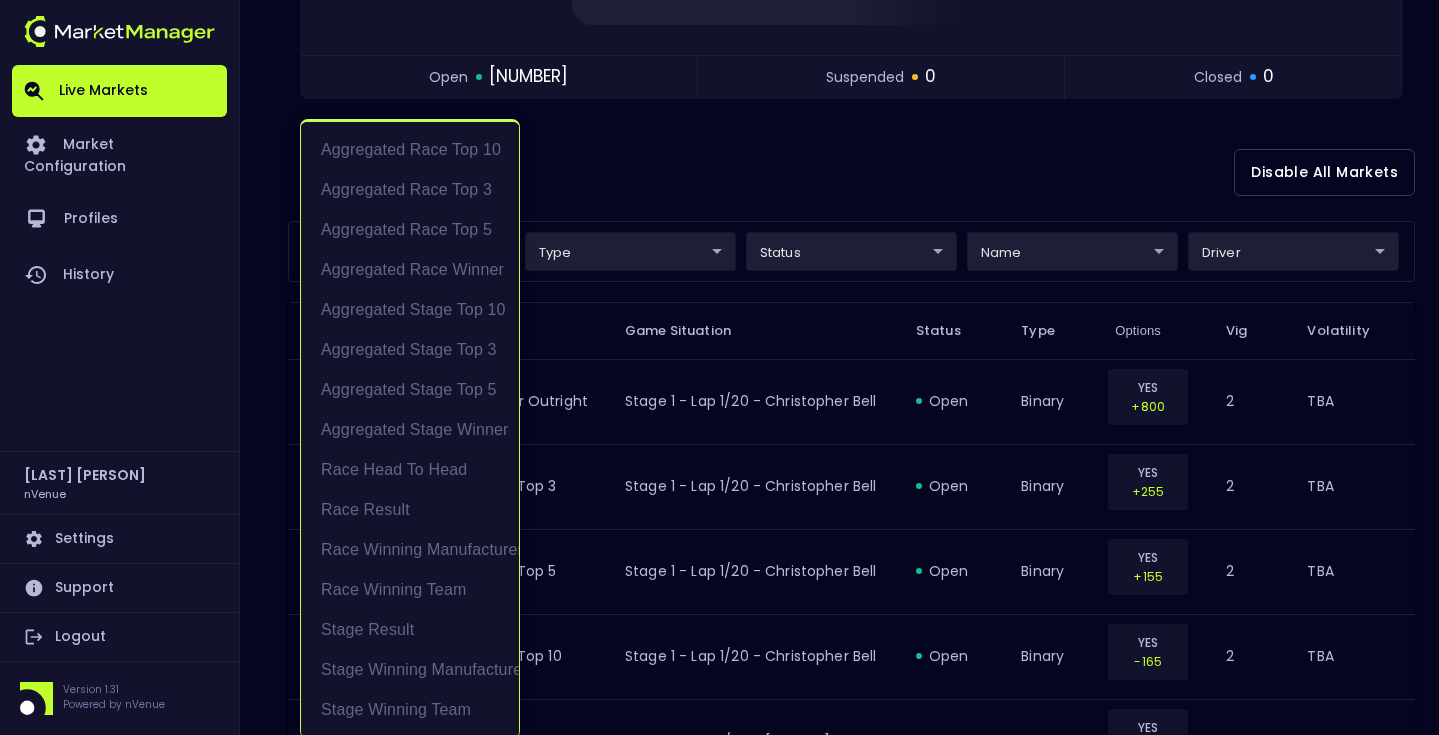 click at bounding box center (719, 367) 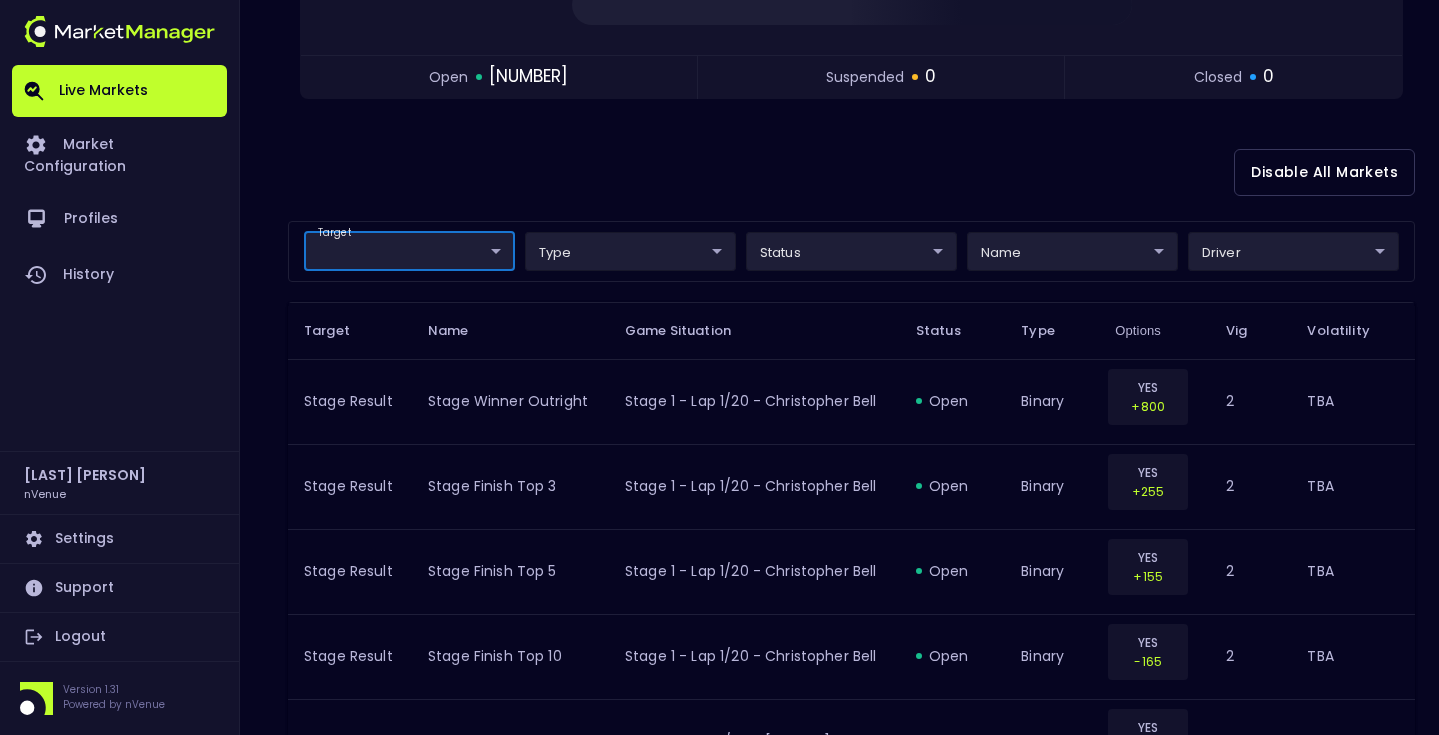 scroll, scrollTop: 0, scrollLeft: 0, axis: both 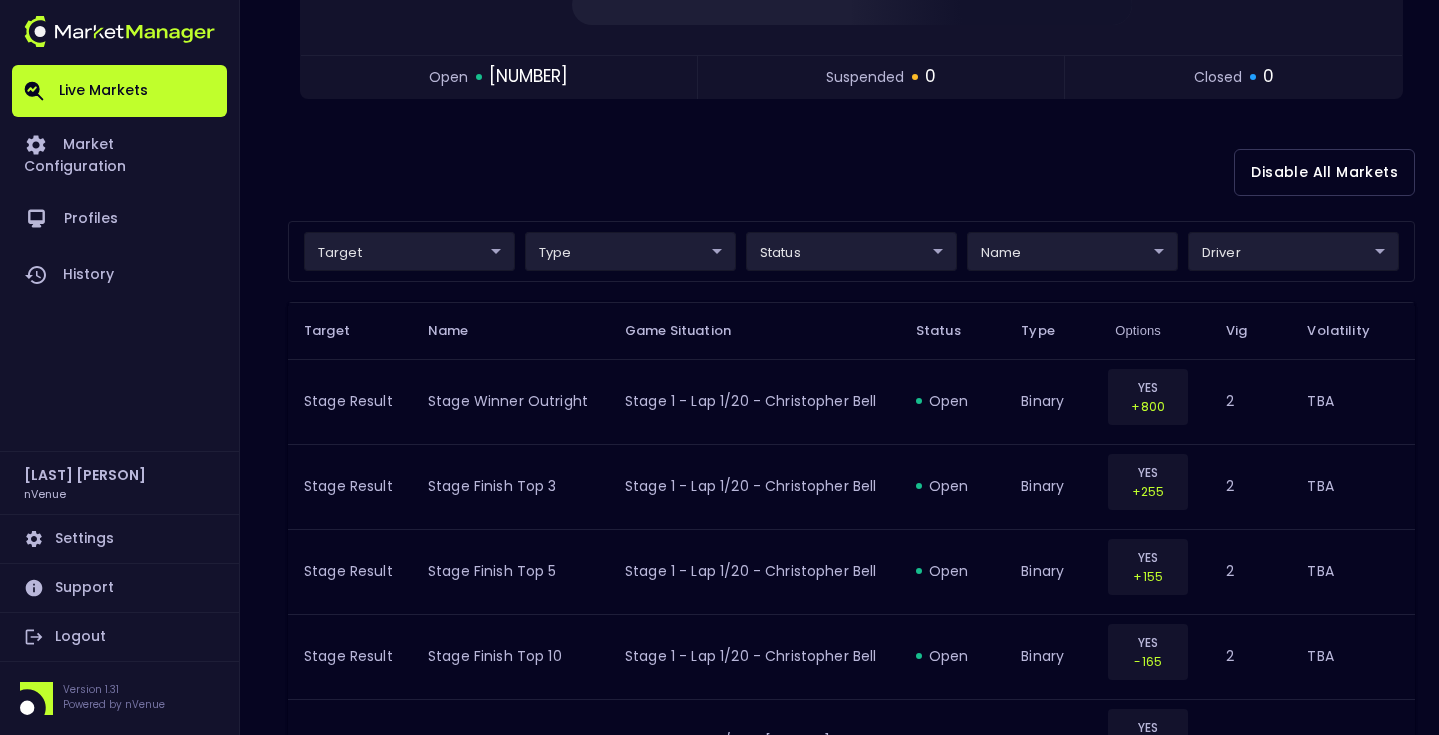 click on "Disable All Markets" at bounding box center [851, 172] 